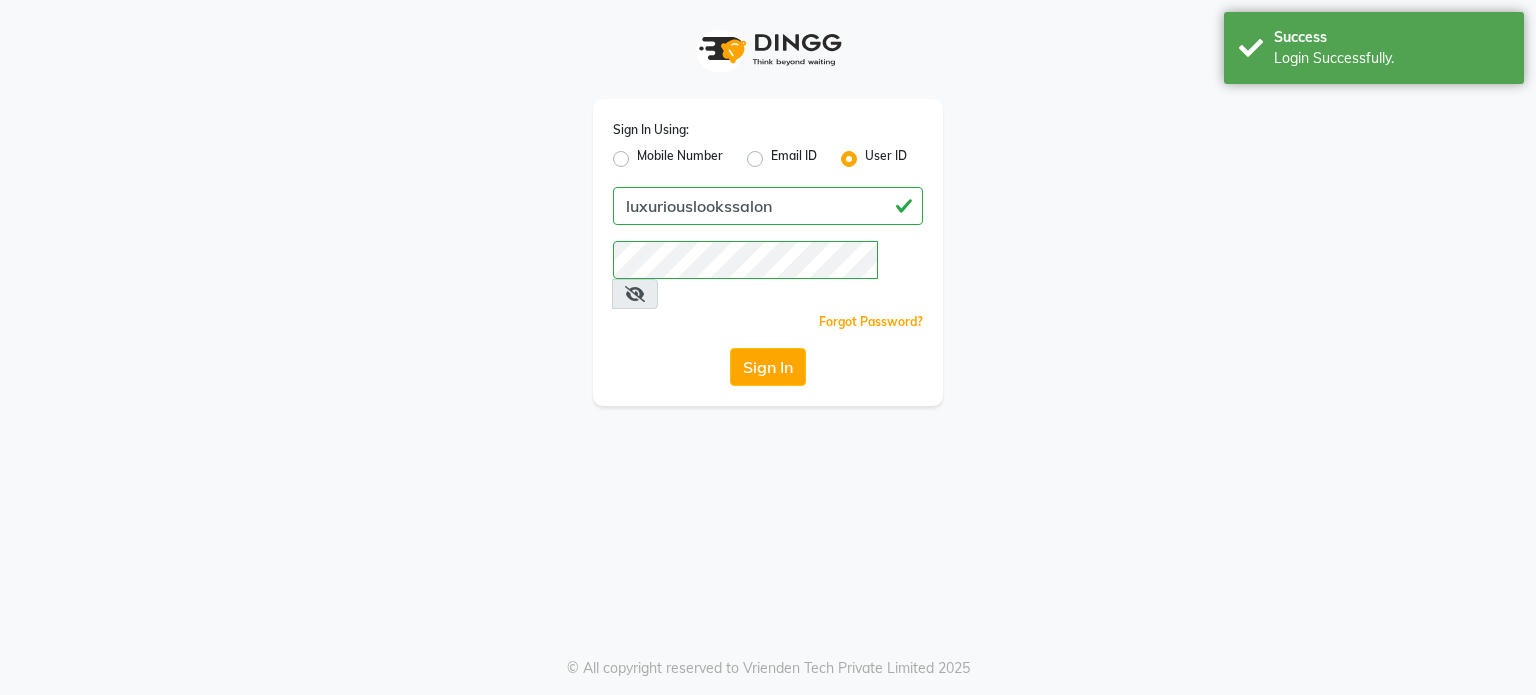 scroll, scrollTop: 0, scrollLeft: 0, axis: both 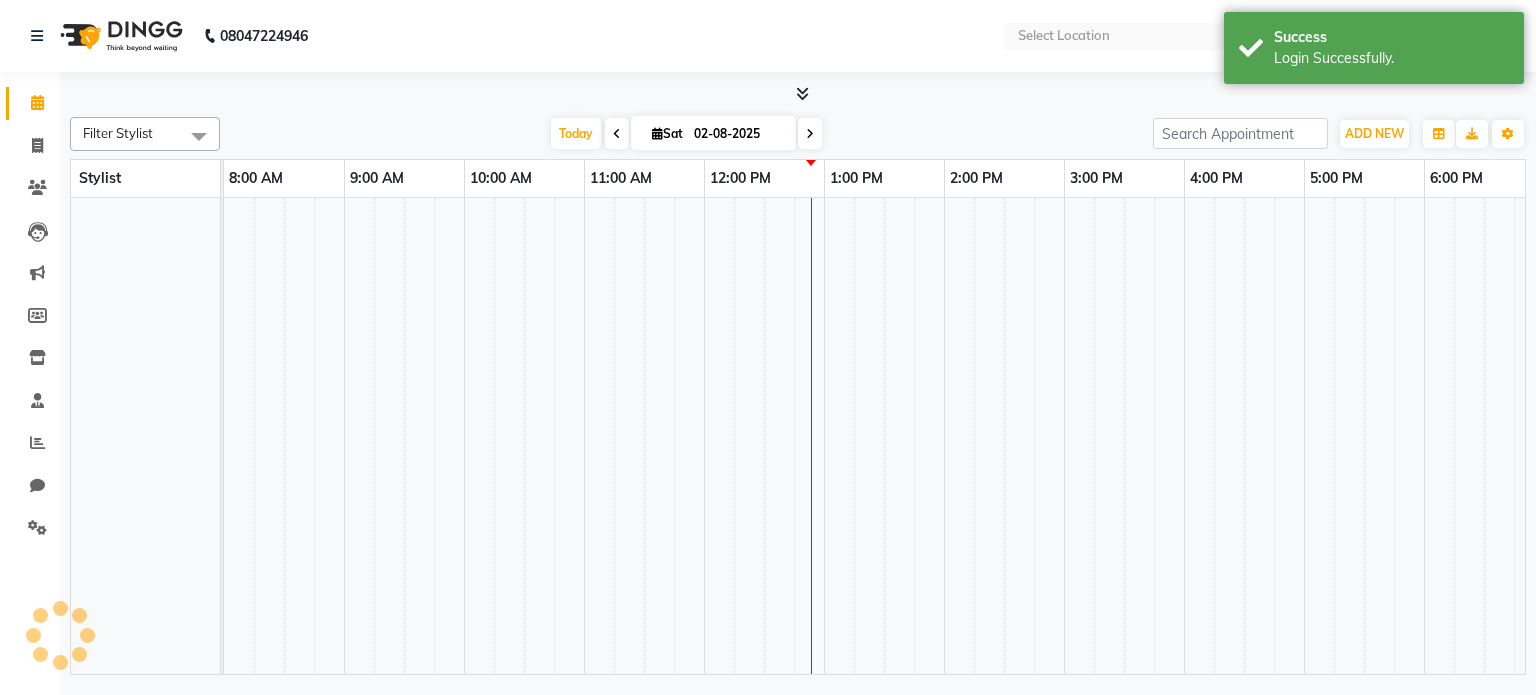 select on "en" 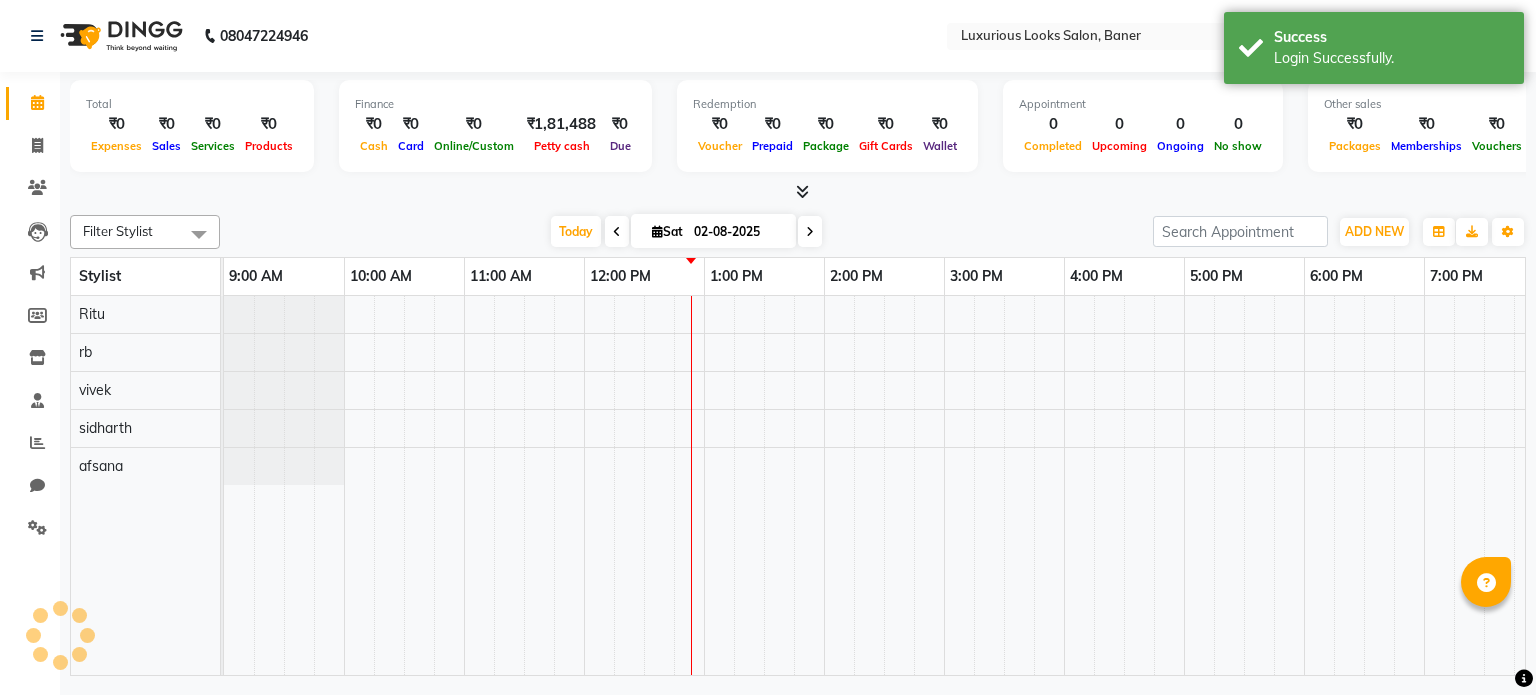 scroll, scrollTop: 0, scrollLeft: 0, axis: both 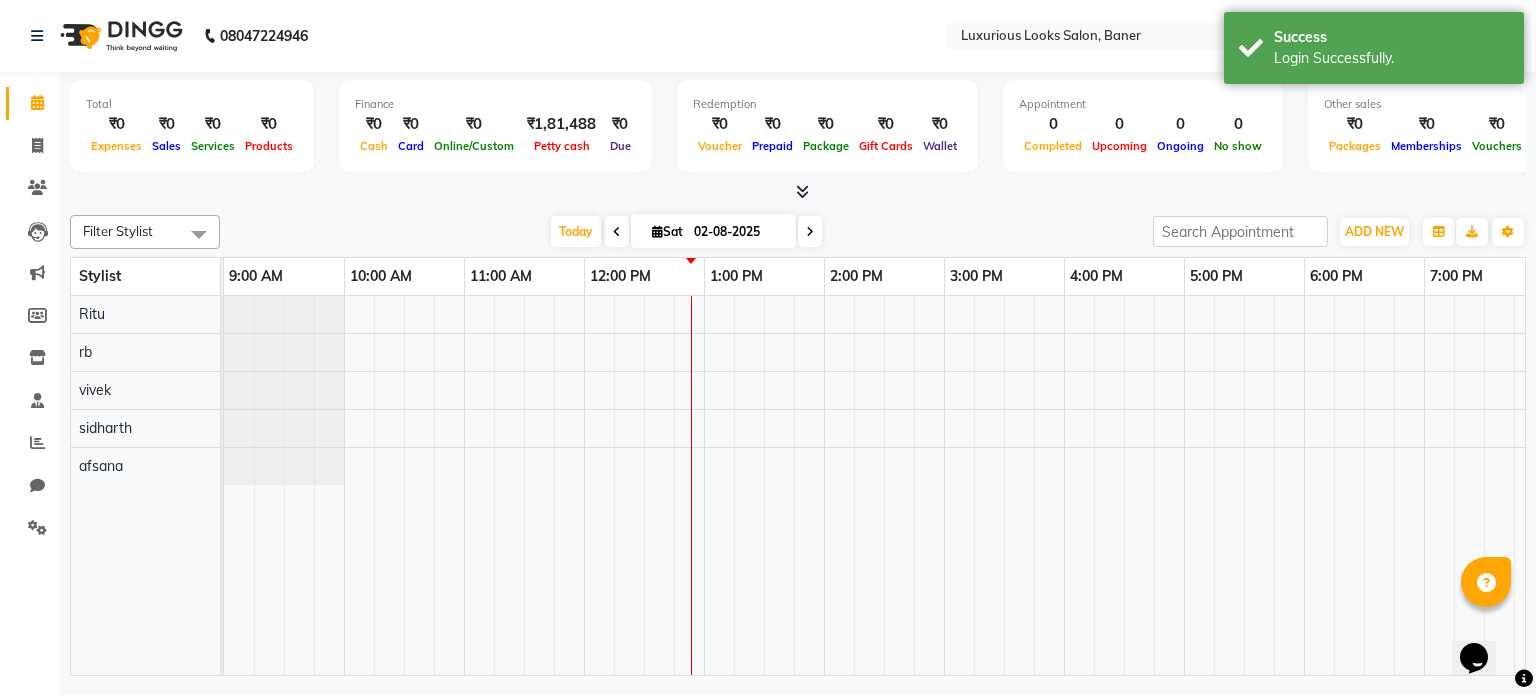 click at bounding box center [691, 486] 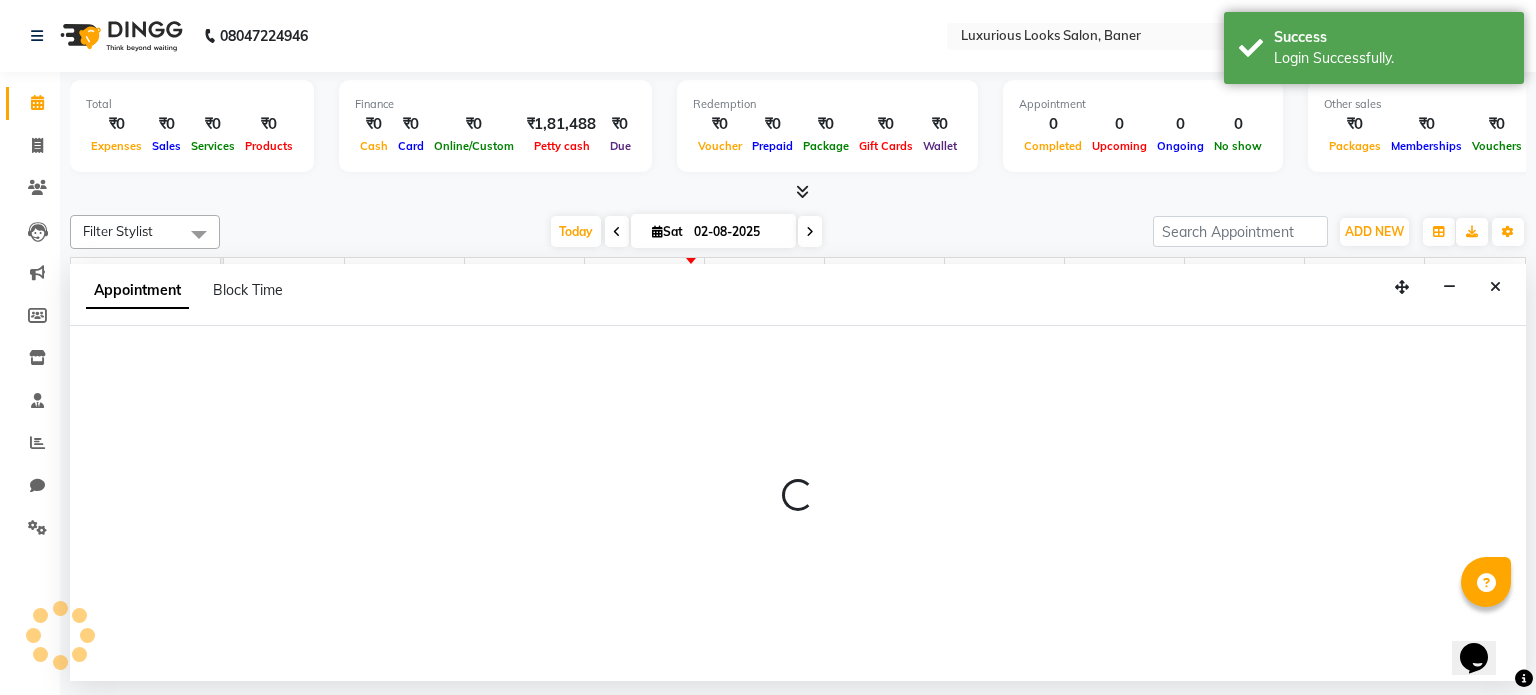 select on "83130" 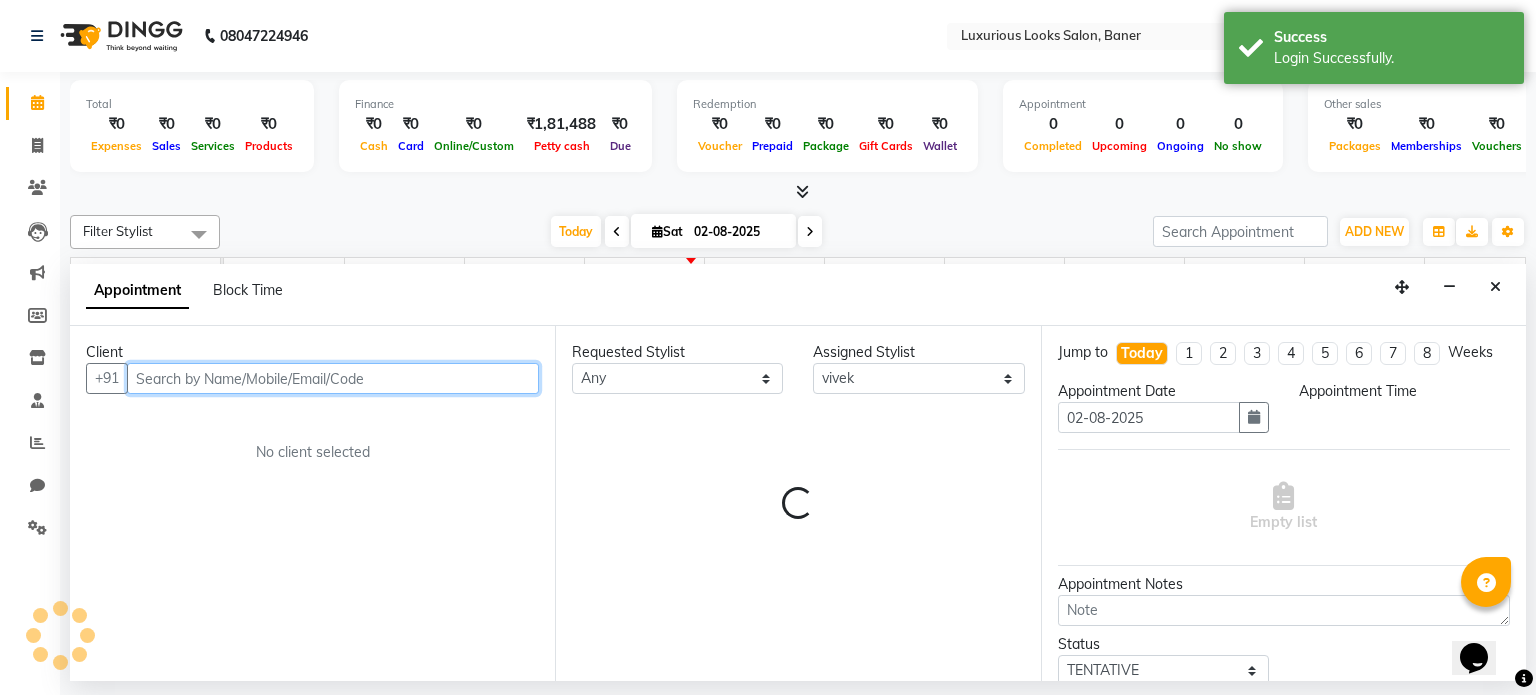 select on "765" 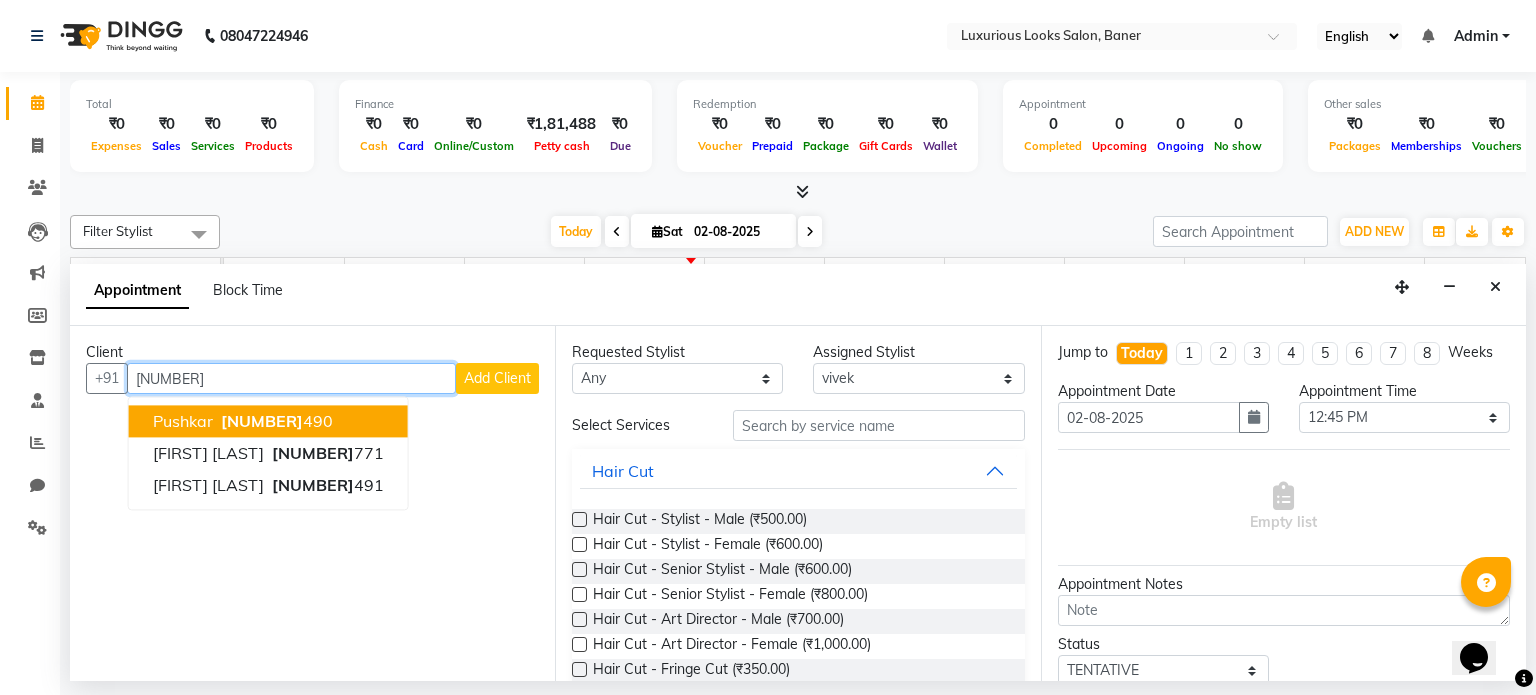 click on "pushkar [PHONE] 490" at bounding box center [268, 422] 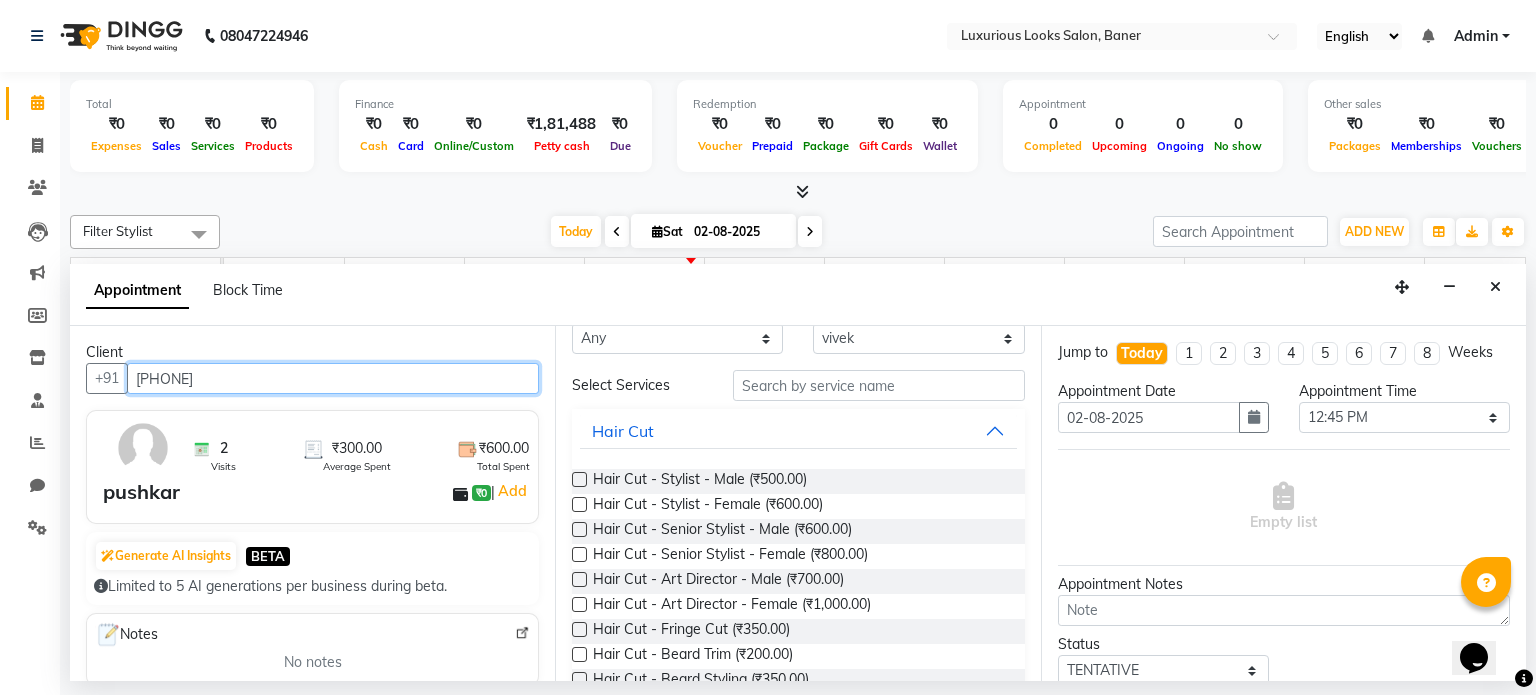 scroll, scrollTop: 0, scrollLeft: 0, axis: both 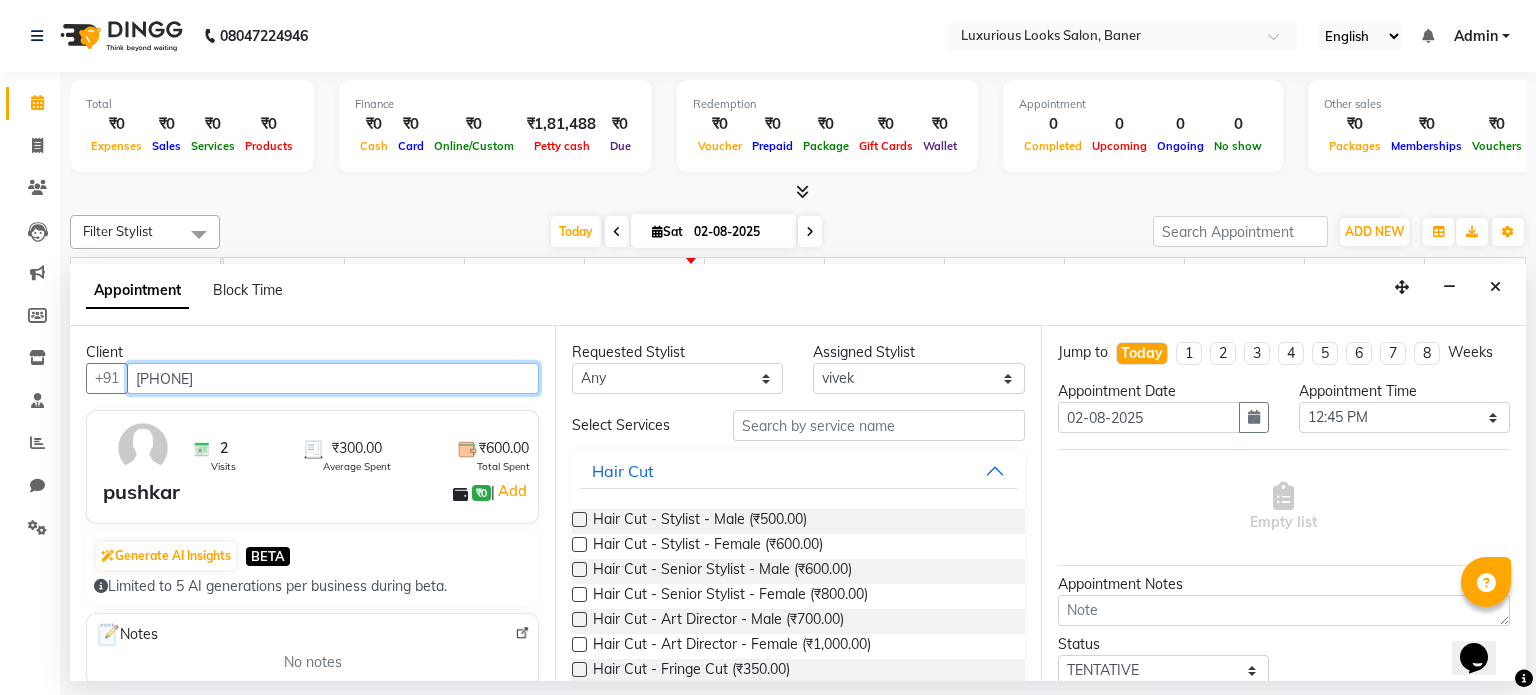 type on "[PHONE]" 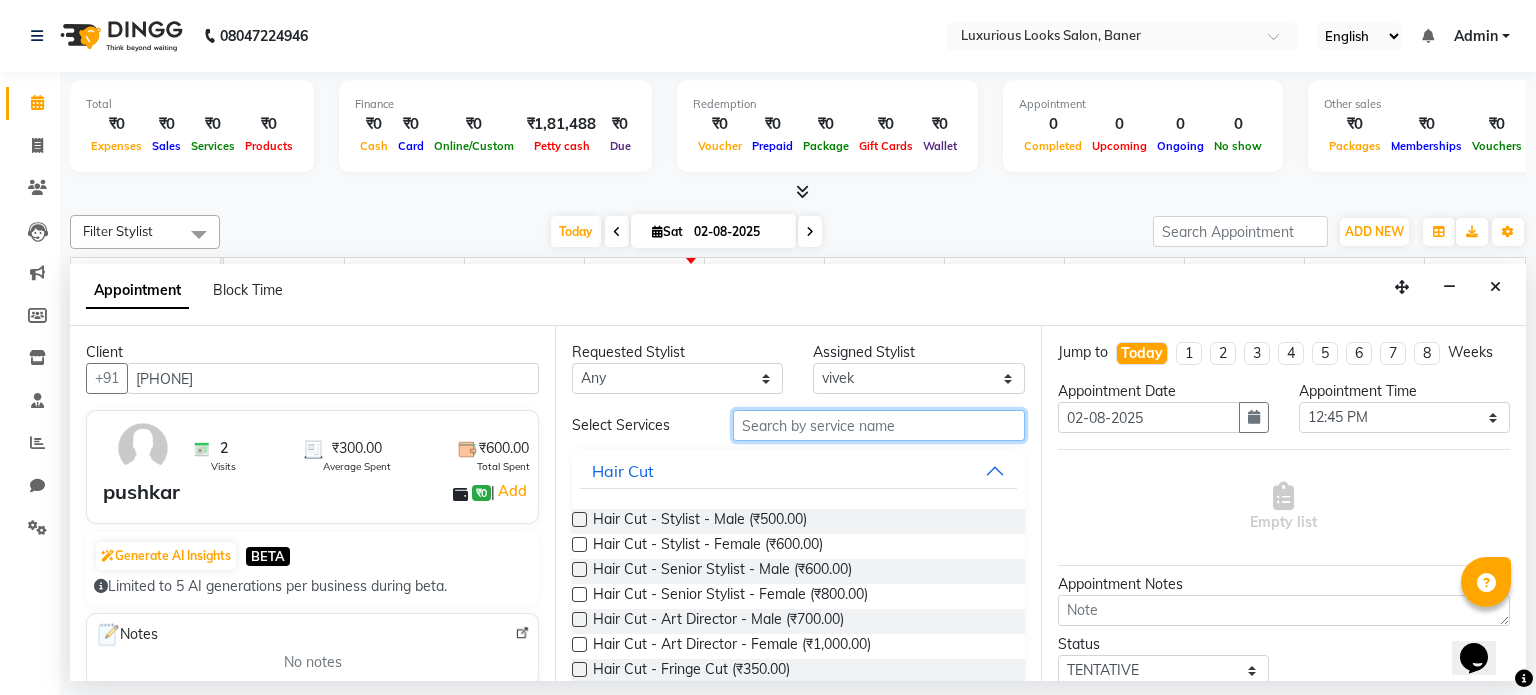 click at bounding box center [879, 425] 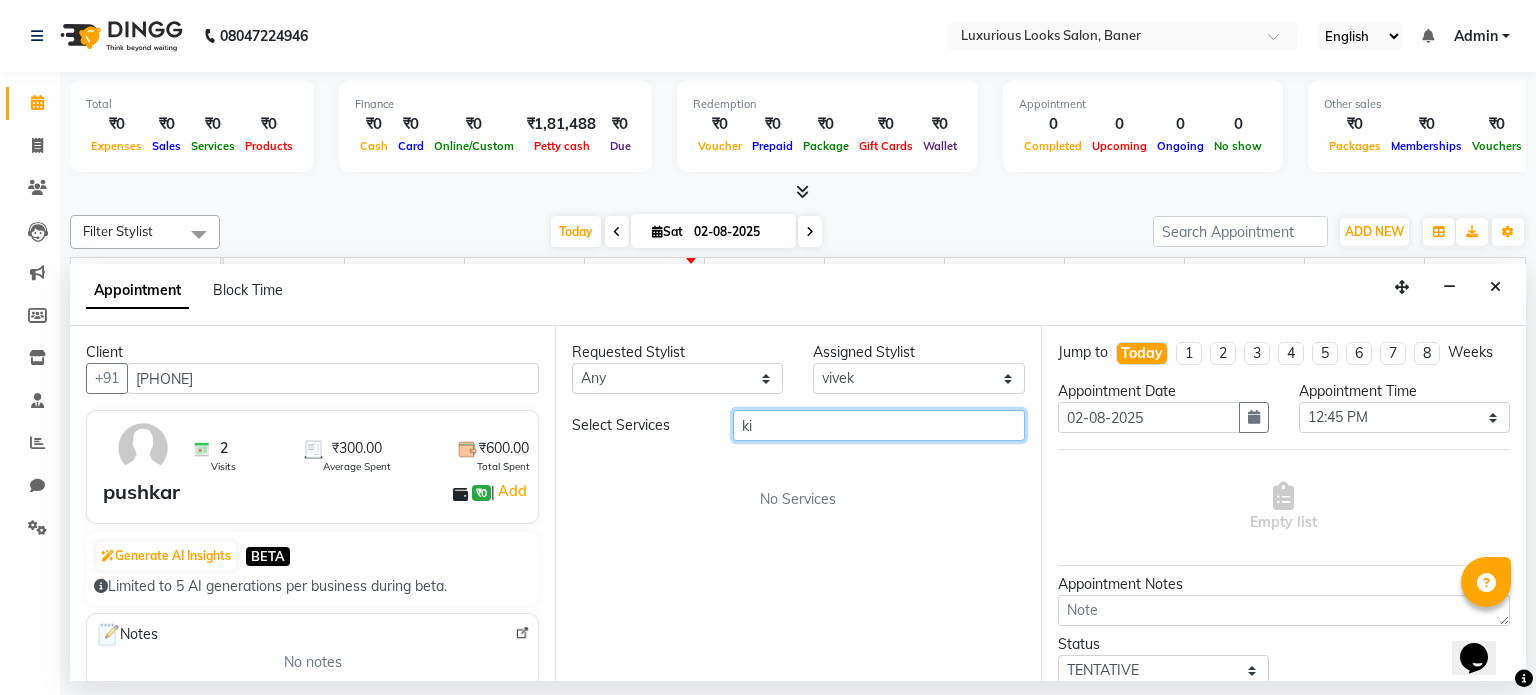 type on "k" 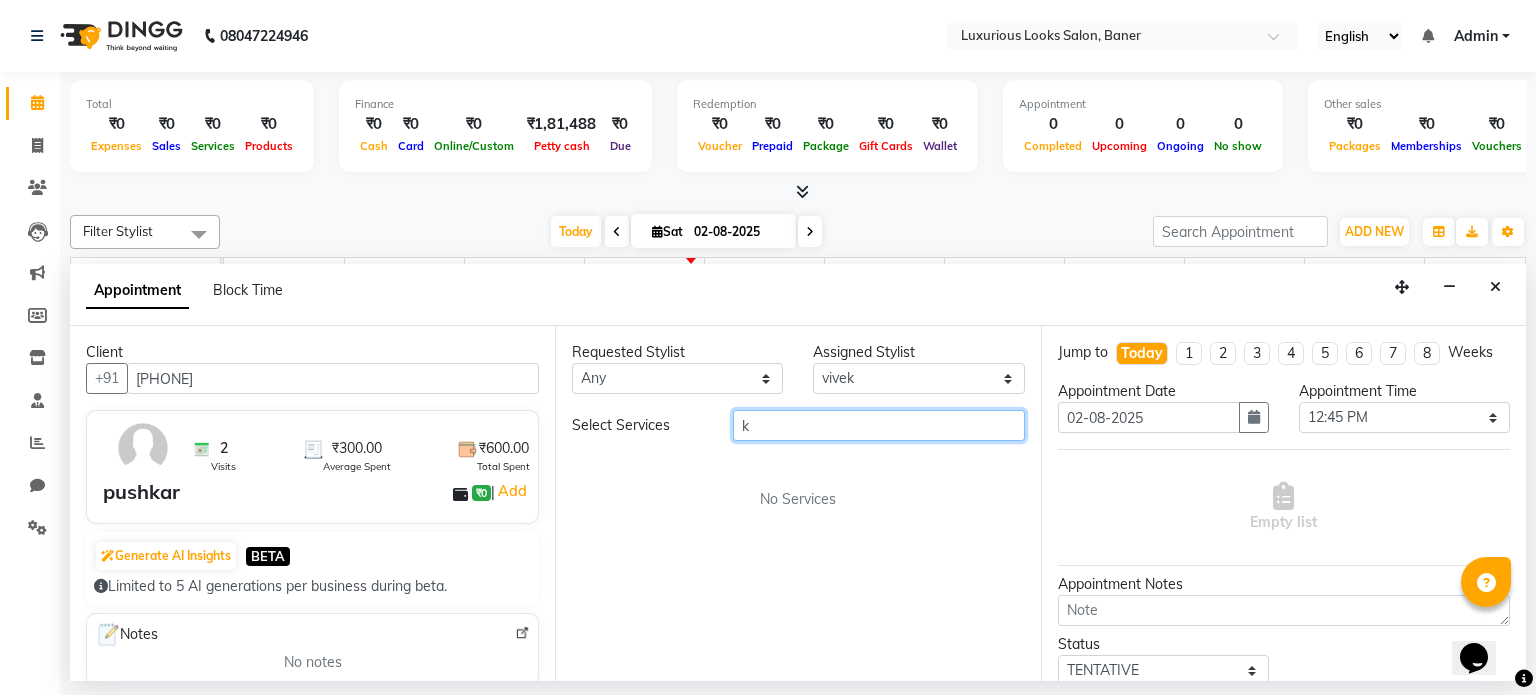 type 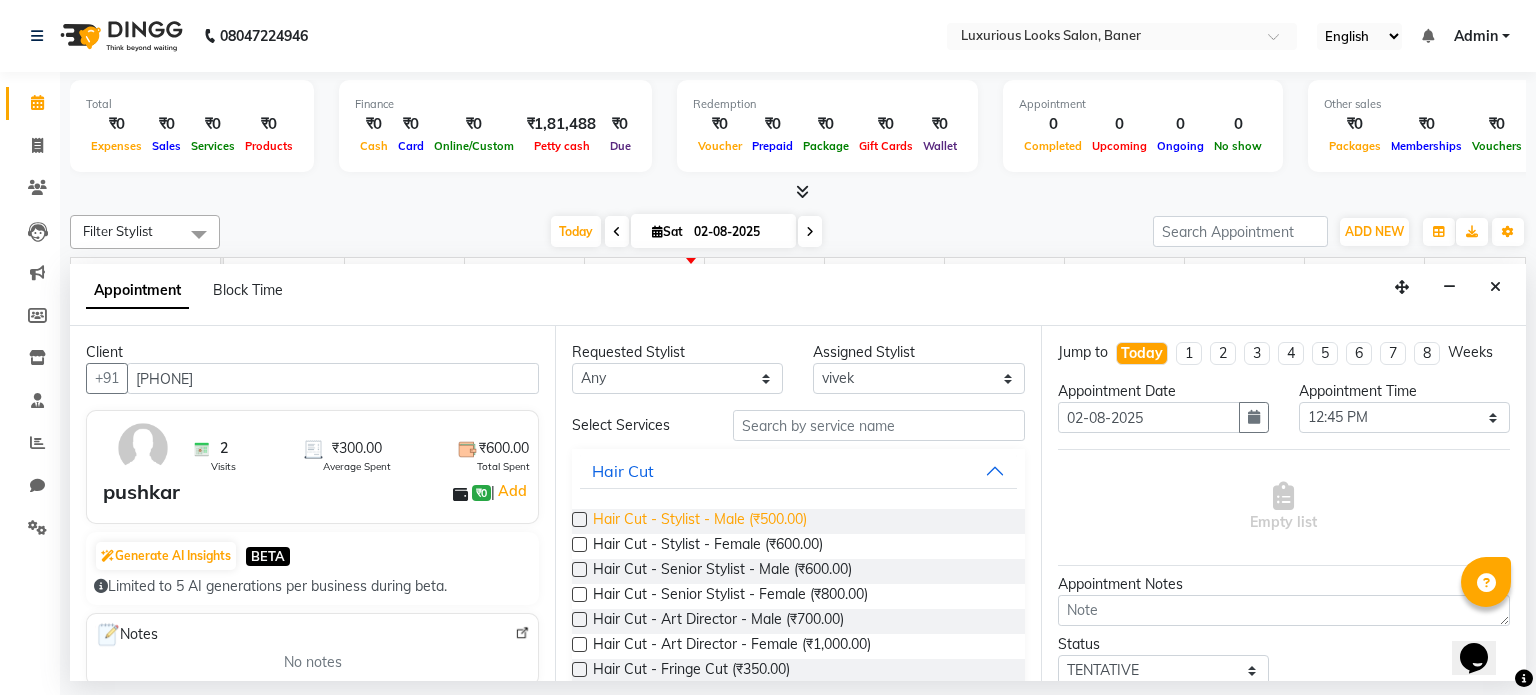 click on "Hair Cut - Stylist - Male (₹500.00)" at bounding box center [700, 521] 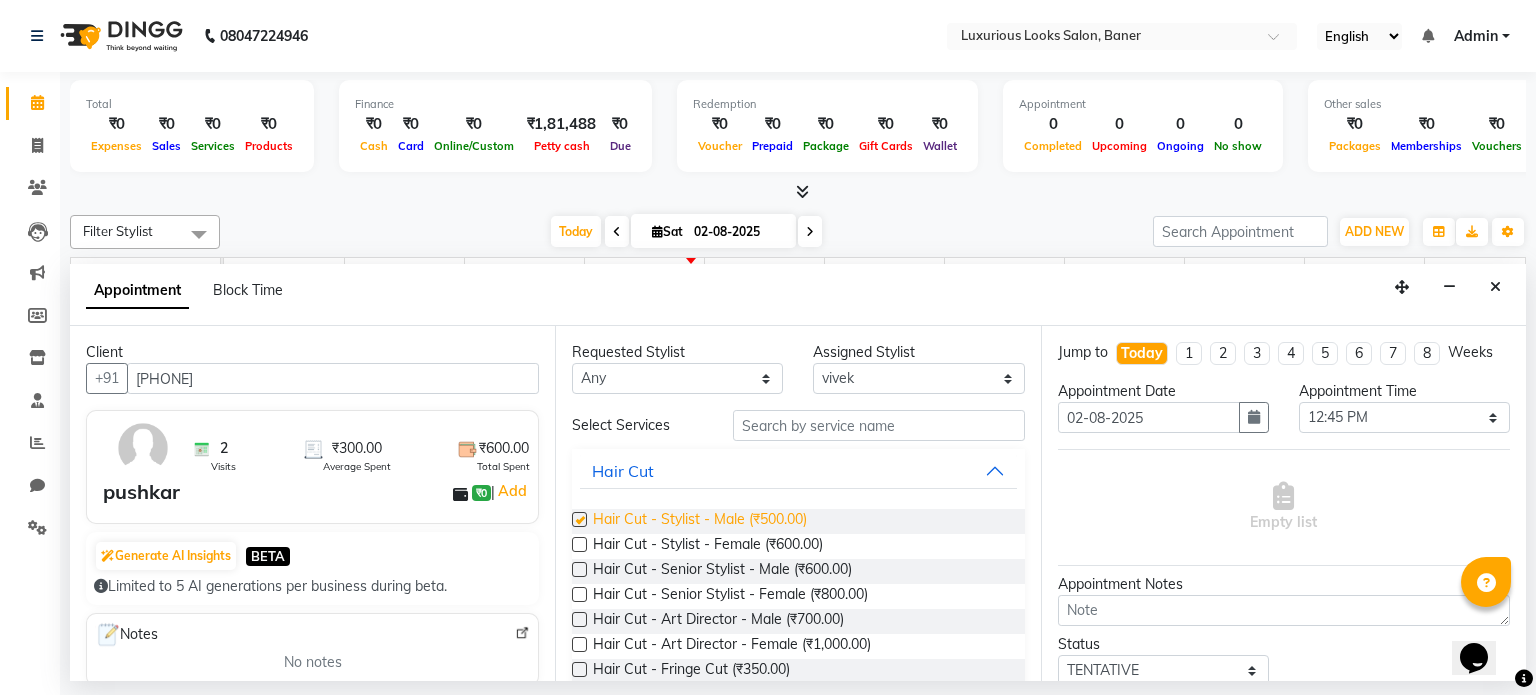 checkbox on "false" 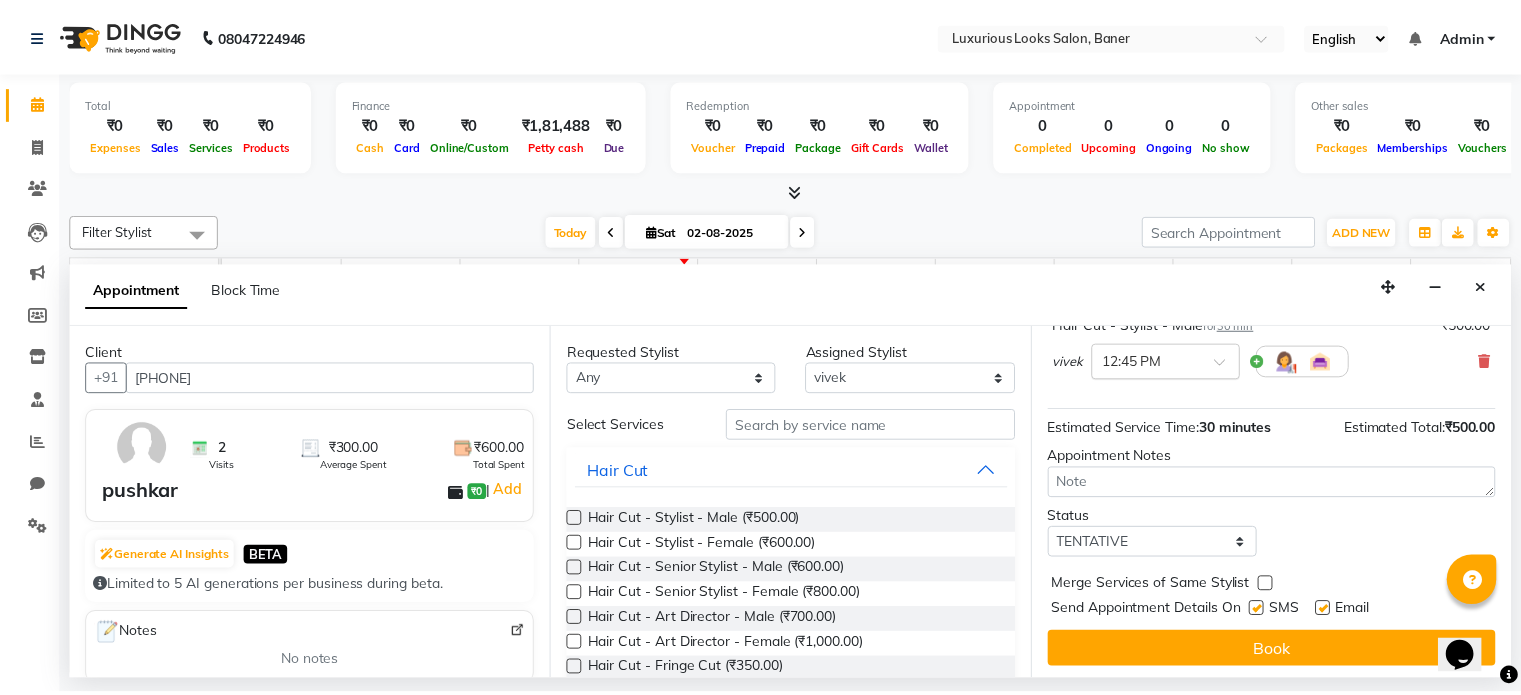 scroll, scrollTop: 151, scrollLeft: 0, axis: vertical 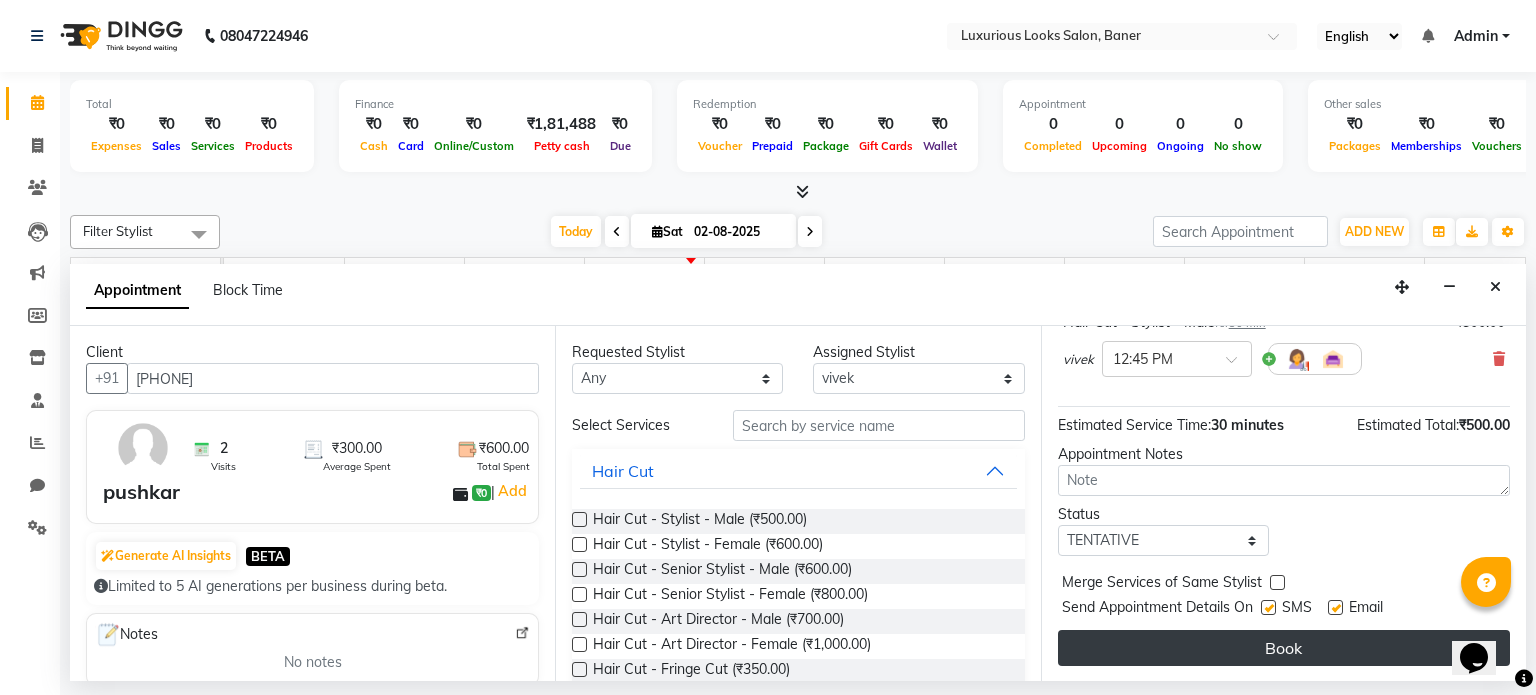 click on "Book" at bounding box center [1284, 648] 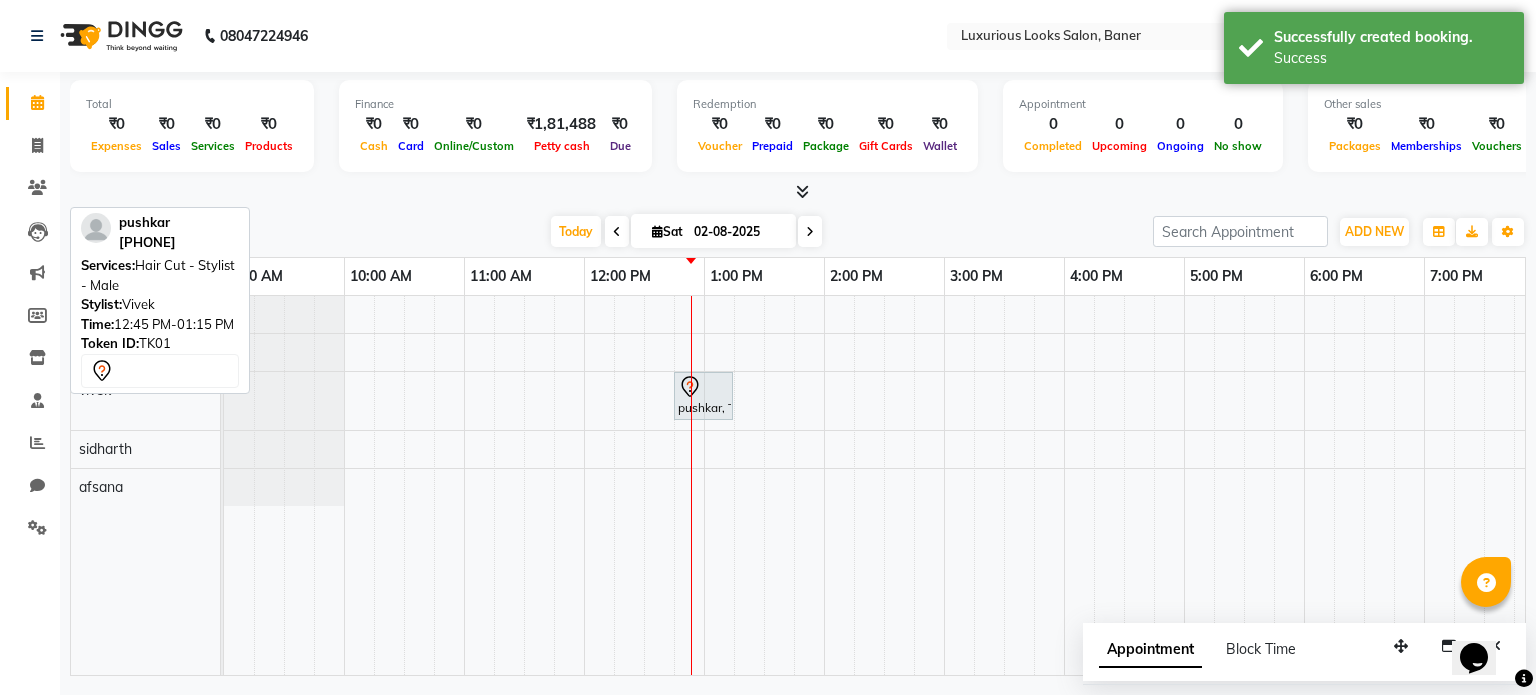 click at bounding box center (703, 387) 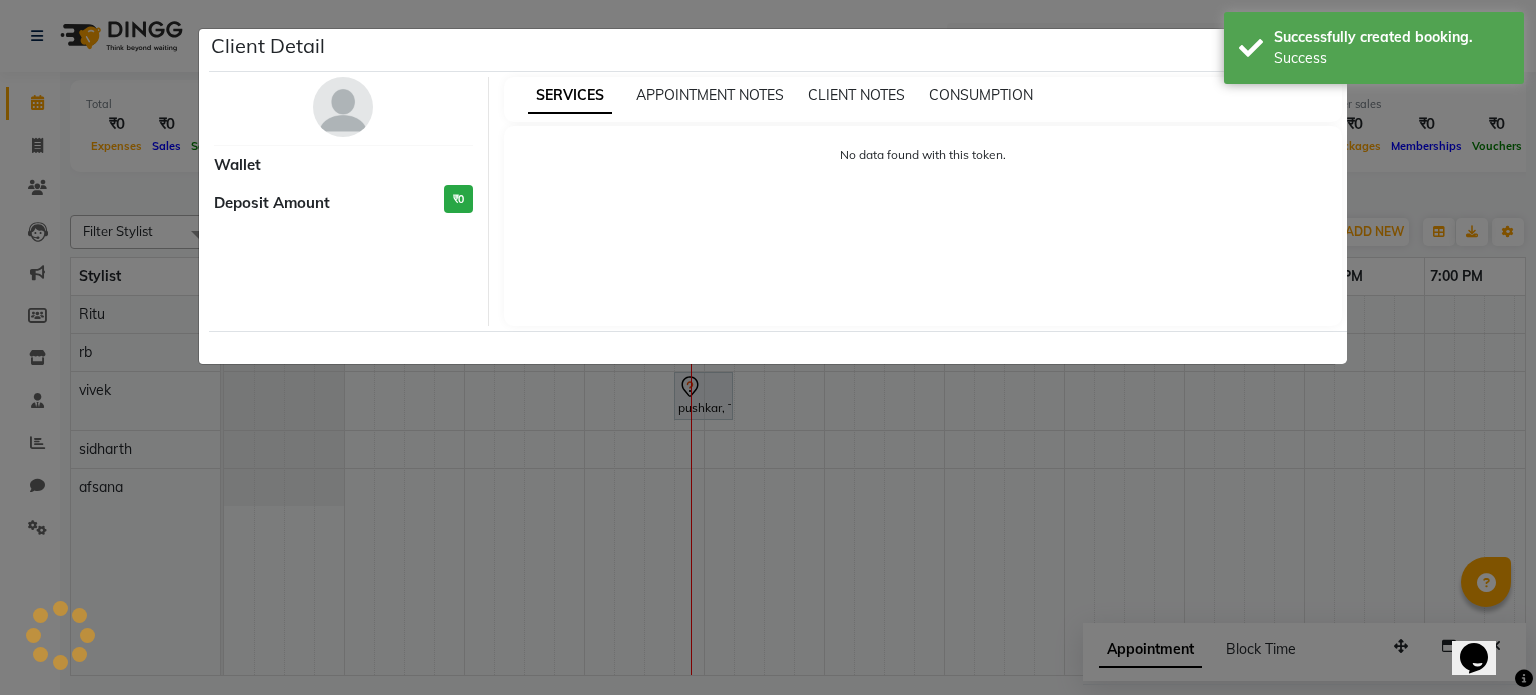select on "7" 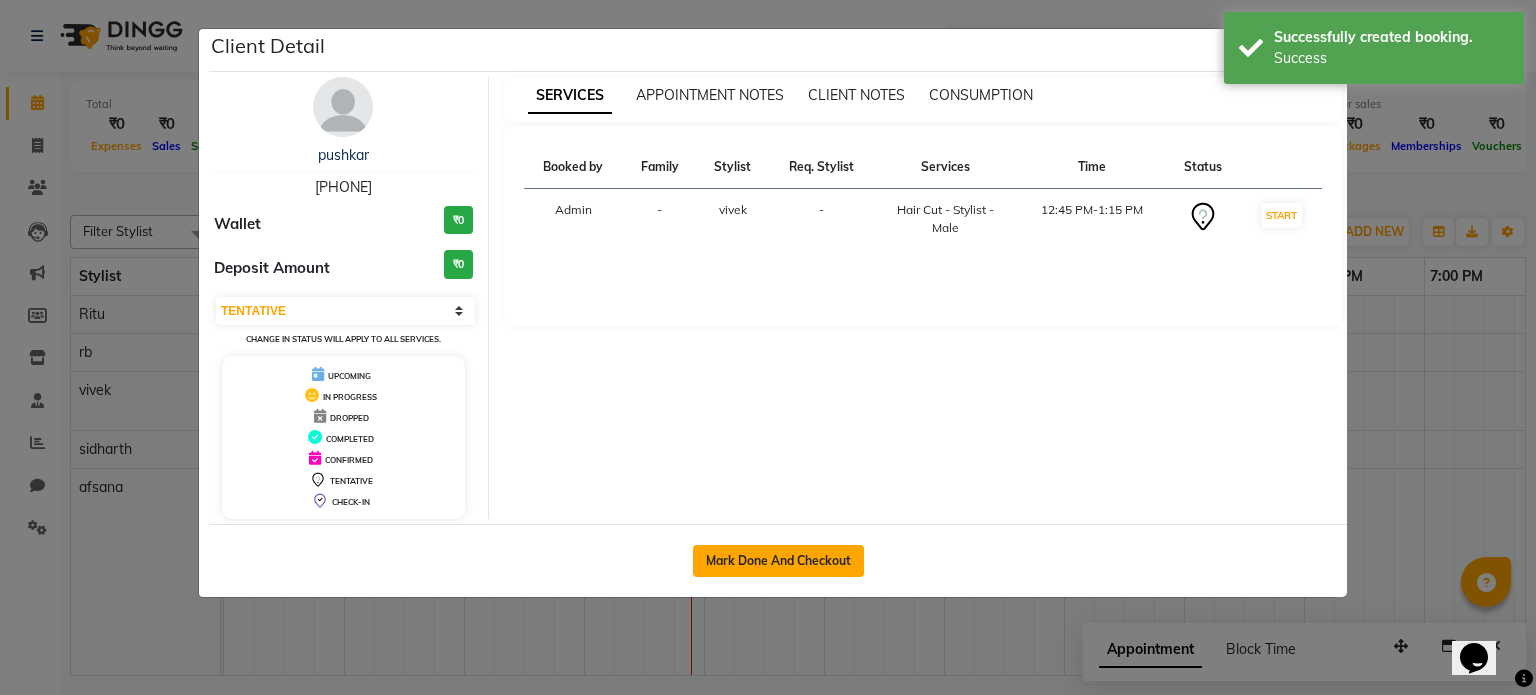 click on "Mark Done And Checkout" 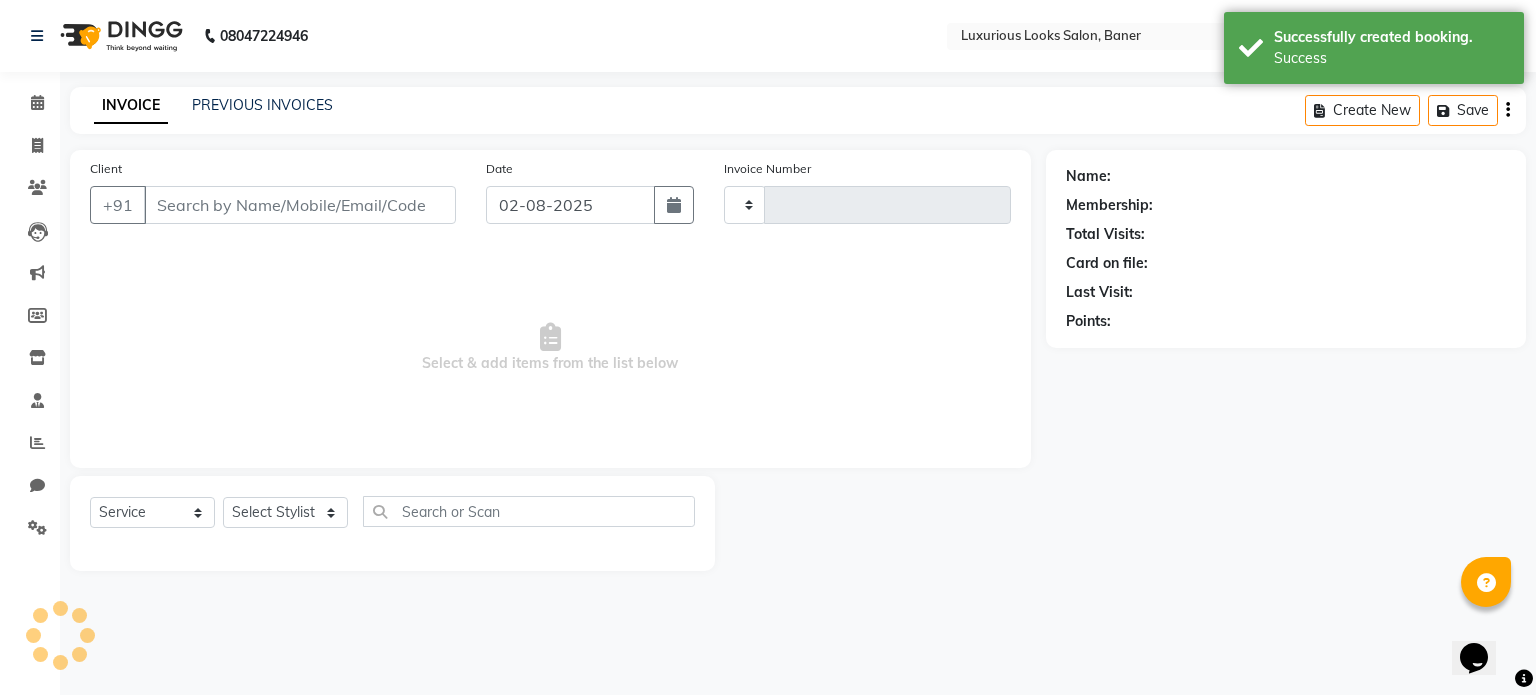 type on "0559" 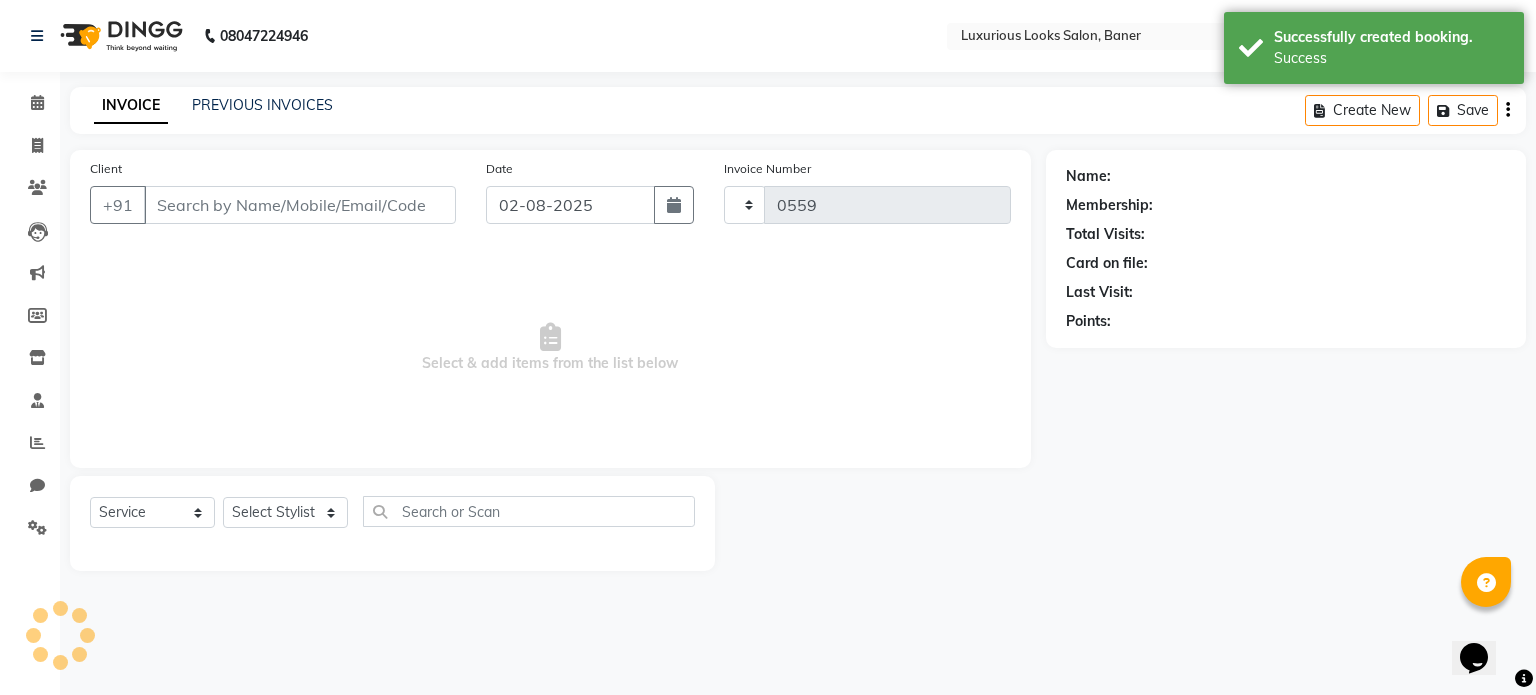 select on "3" 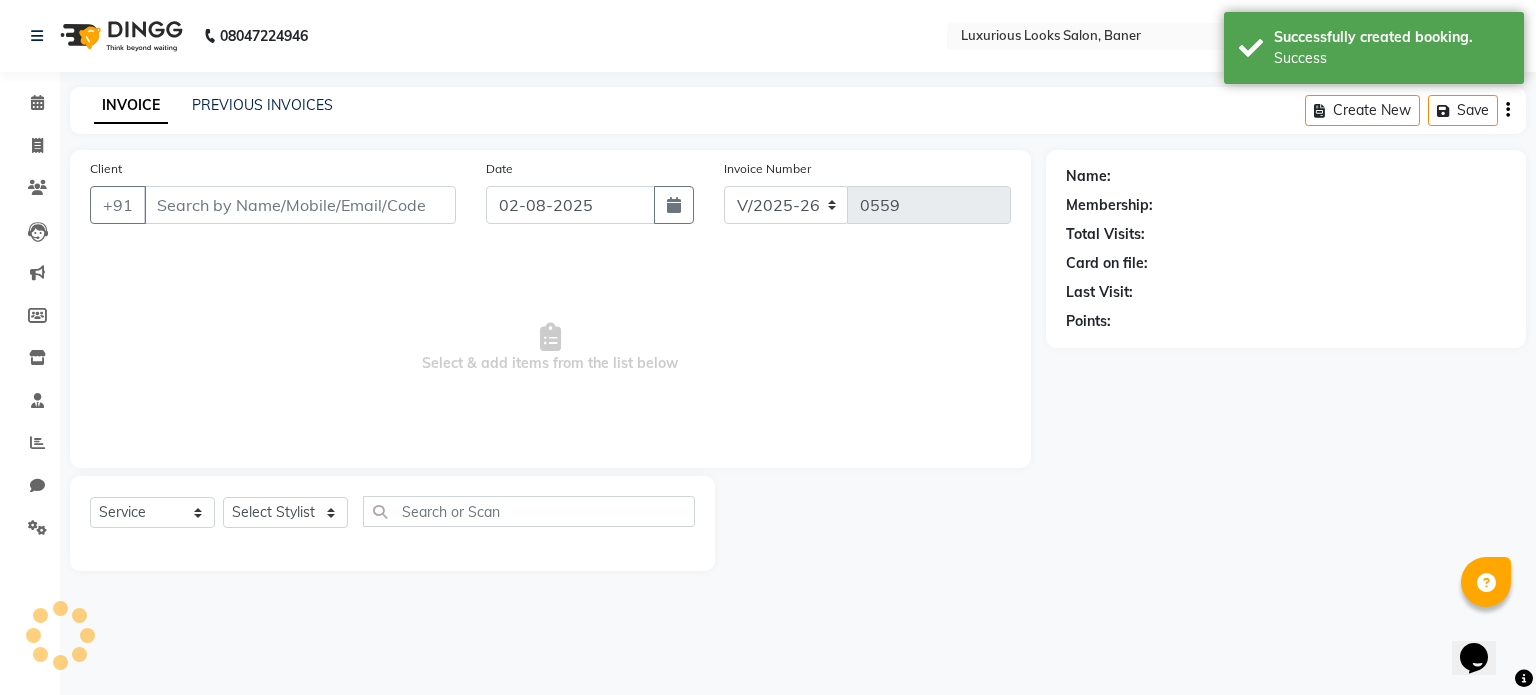 type on "[PHONE]" 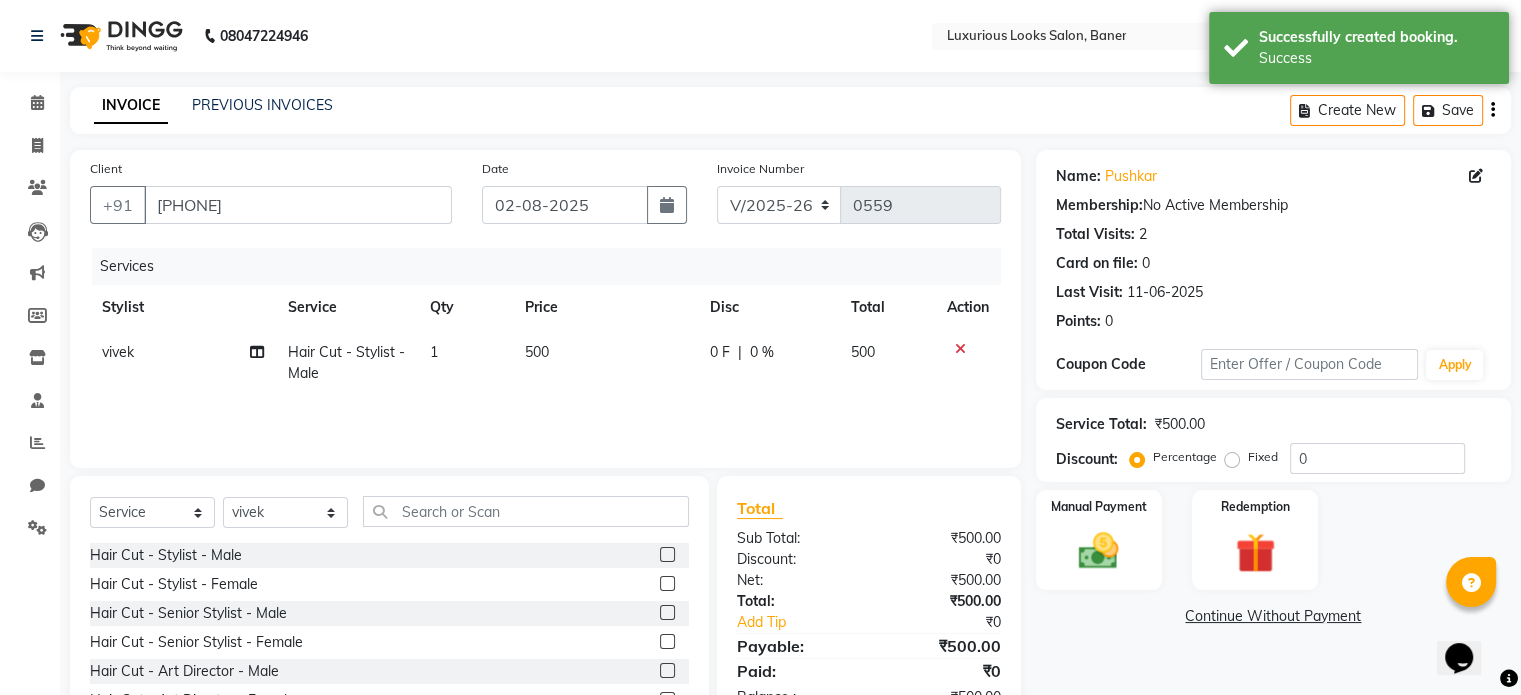 click on "0 F" 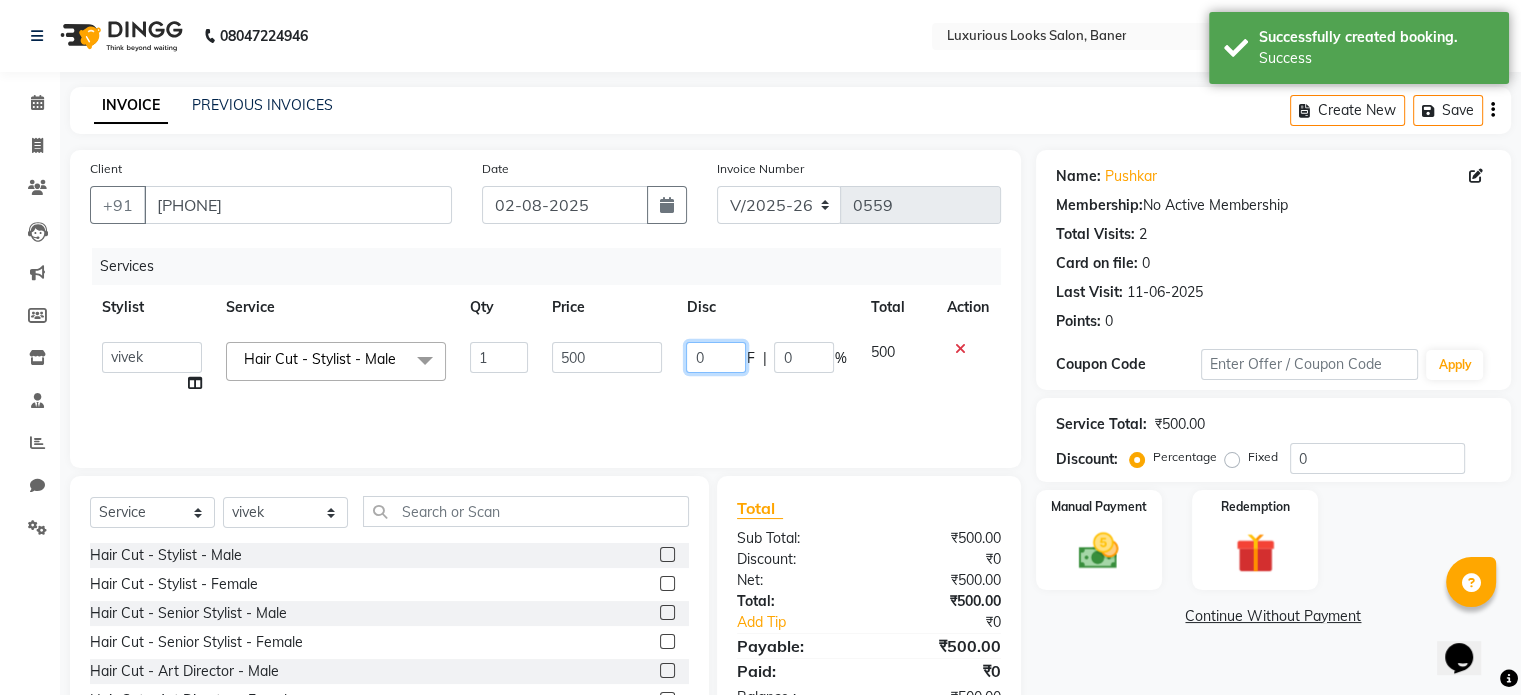 click on "0" 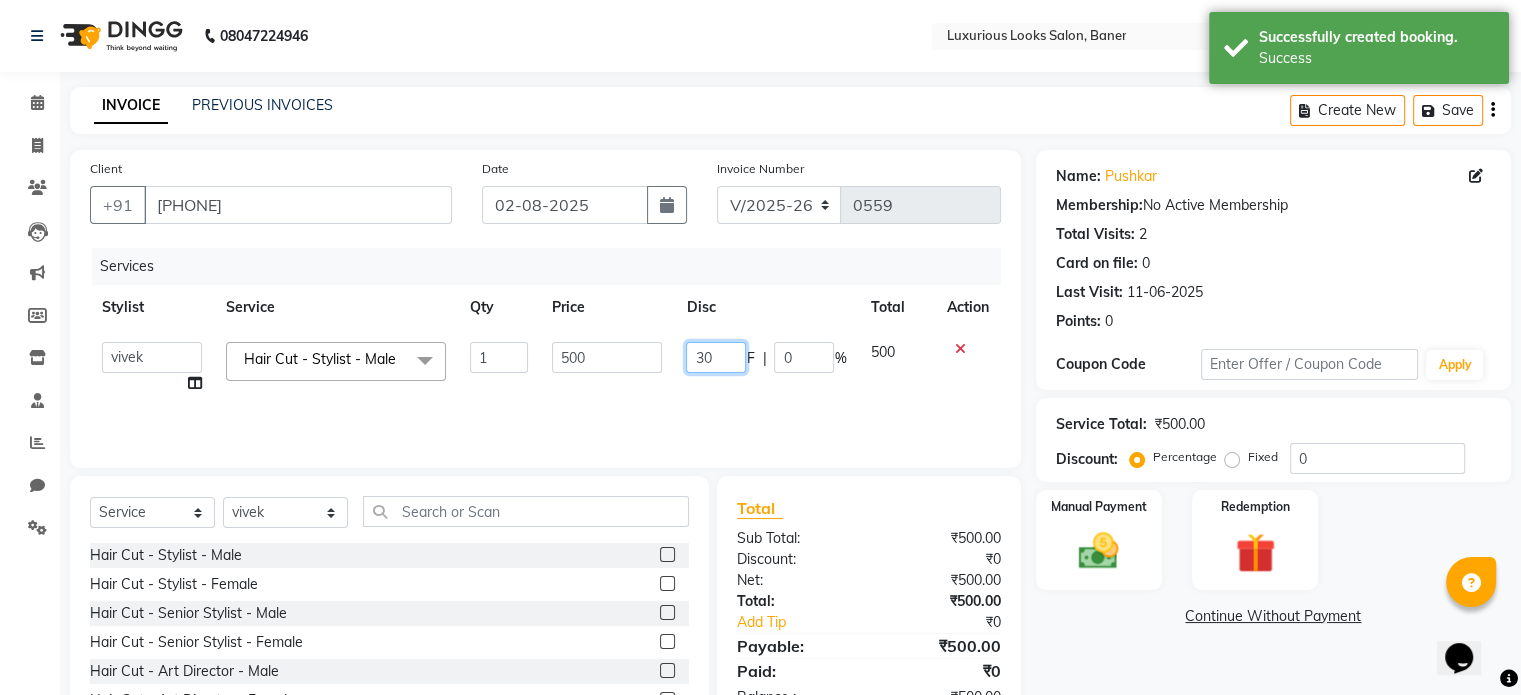 type on "300" 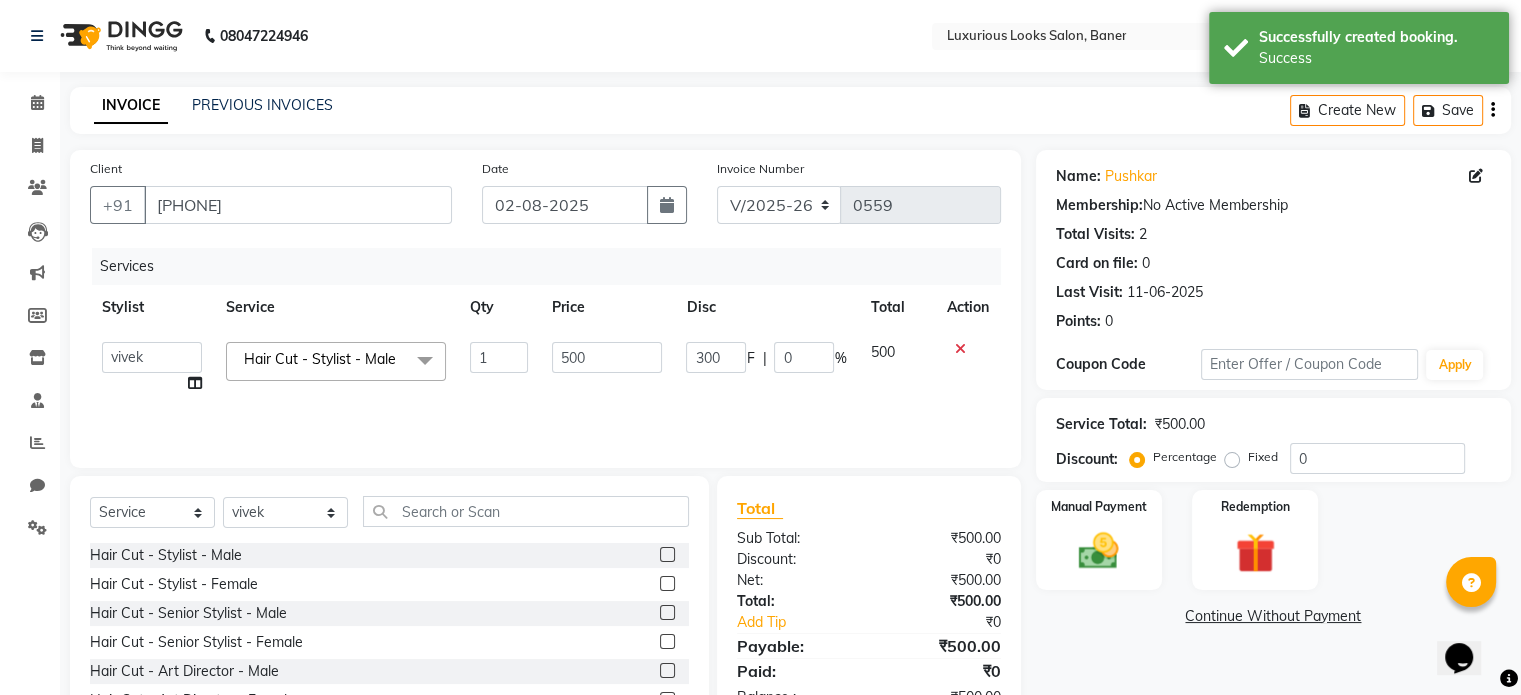 drag, startPoint x: 722, startPoint y: 393, endPoint x: 1229, endPoint y: 624, distance: 557.14453 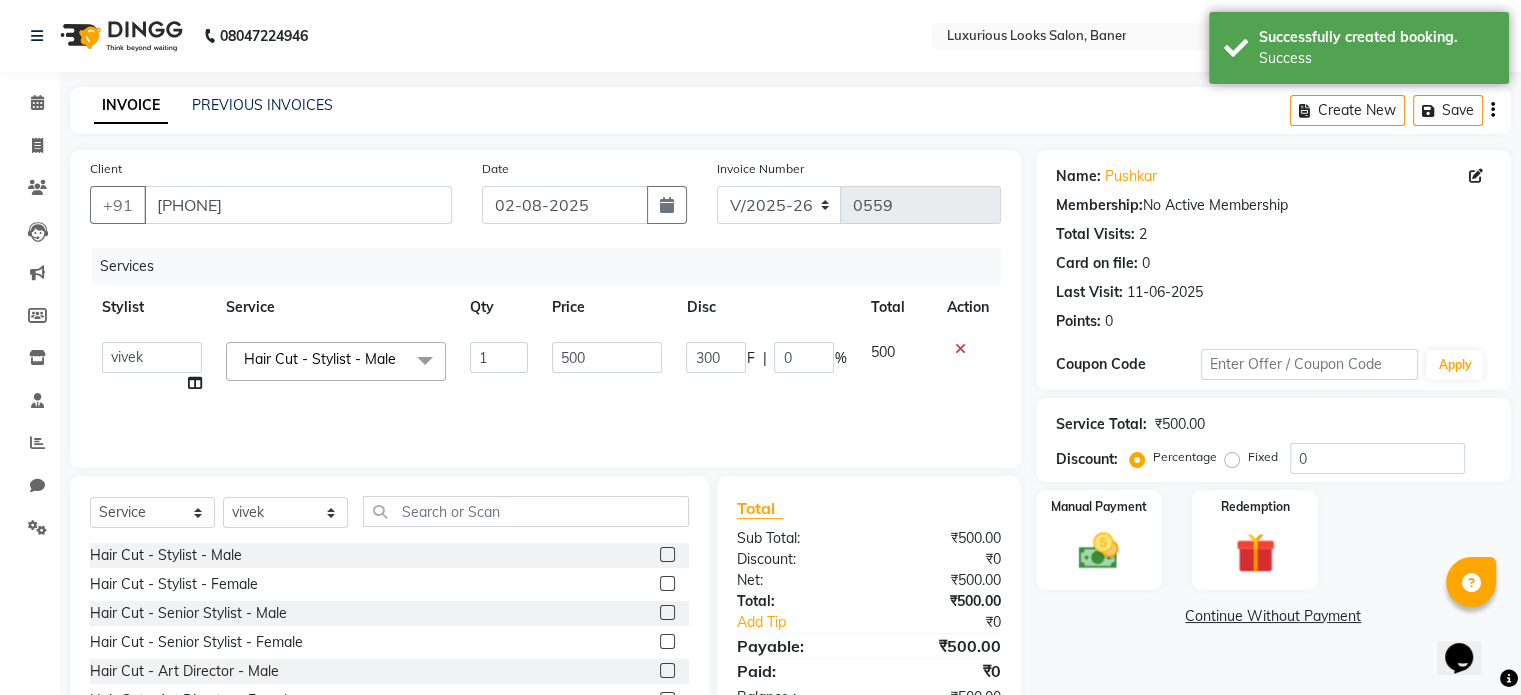 click on "Services Stylist Service Qty Price Disc Total Action  afsana   rb   Ritu   sidharth   vivek  Hair Cut - Stylist - Male  x Hair Cut - Stylist - Male Hair Cut - Stylist - Female Hair Cut - Senior Stylist - Male Hair Cut - Senior Stylist - Female Hair Cut - Art Director - Male Hair Cut - Art Director - Female Hair Cut - Fringe Cut Hair Cut - Beard Trim Hair Cut - Beard Styling Hair Cut - Hair Styling Men Hair Essentials - Hair Updo Hair Essentials - Advance Hair Updo Hair Essentials - Hair Wash - Female Hair Essentials - Hair Wash - Male Hair Essentials - Ironing Hair Essentials - Tong Hair Essentials - Tong Long Hair Hair Essentials - Blow Dry Straight Hair Essentials - Blow Dry with Wash Hair Essentials - Blow Dry Outcurls/Flipouts Hair Essentials - Head Massage Hair Essentials - Head Massage with Wash Hair Essentials - Extra Length or Thickness Hair Essentials - Add on Oil Wash Extra Hair Essentials - Add on Wash Deluxe Hair Treatment - Filler Therapy Deluxe Hair Treatment - Protein Treatment Cider Make Up 1" 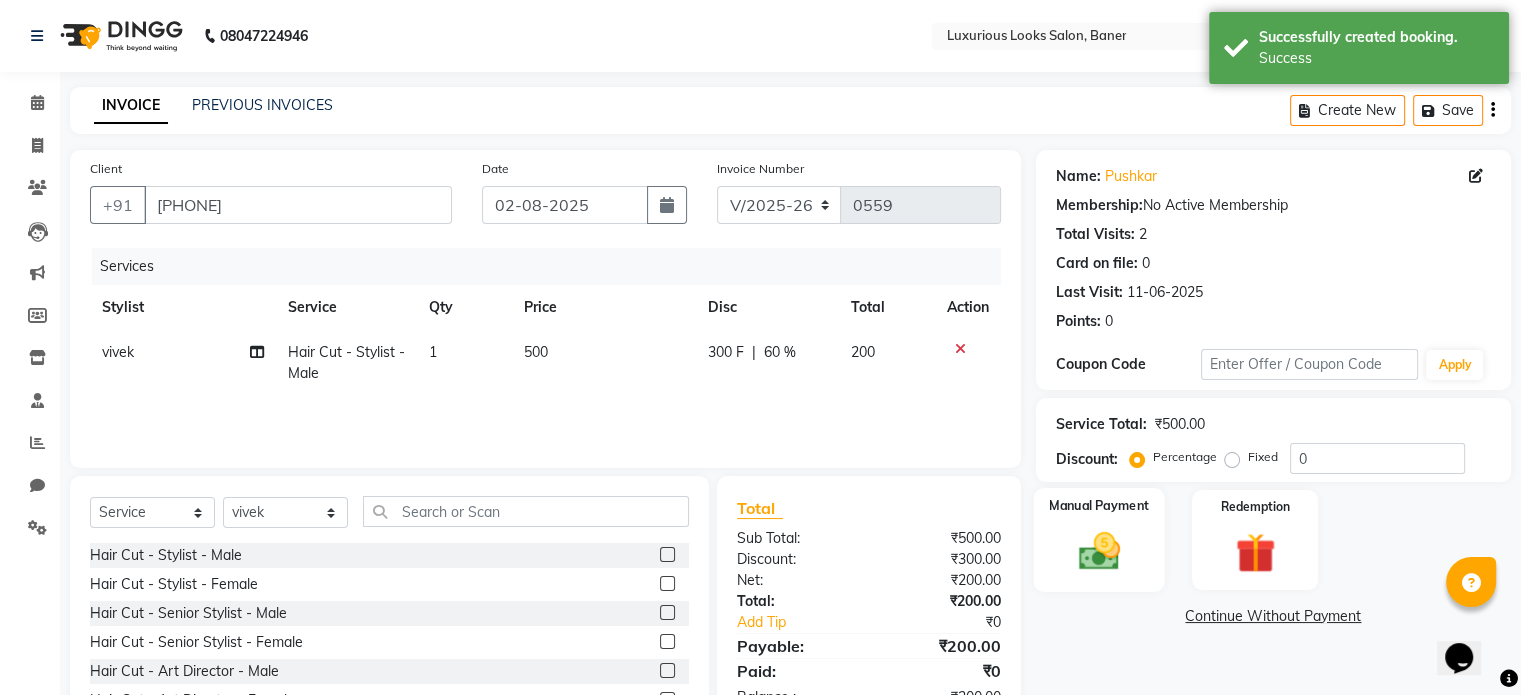 click 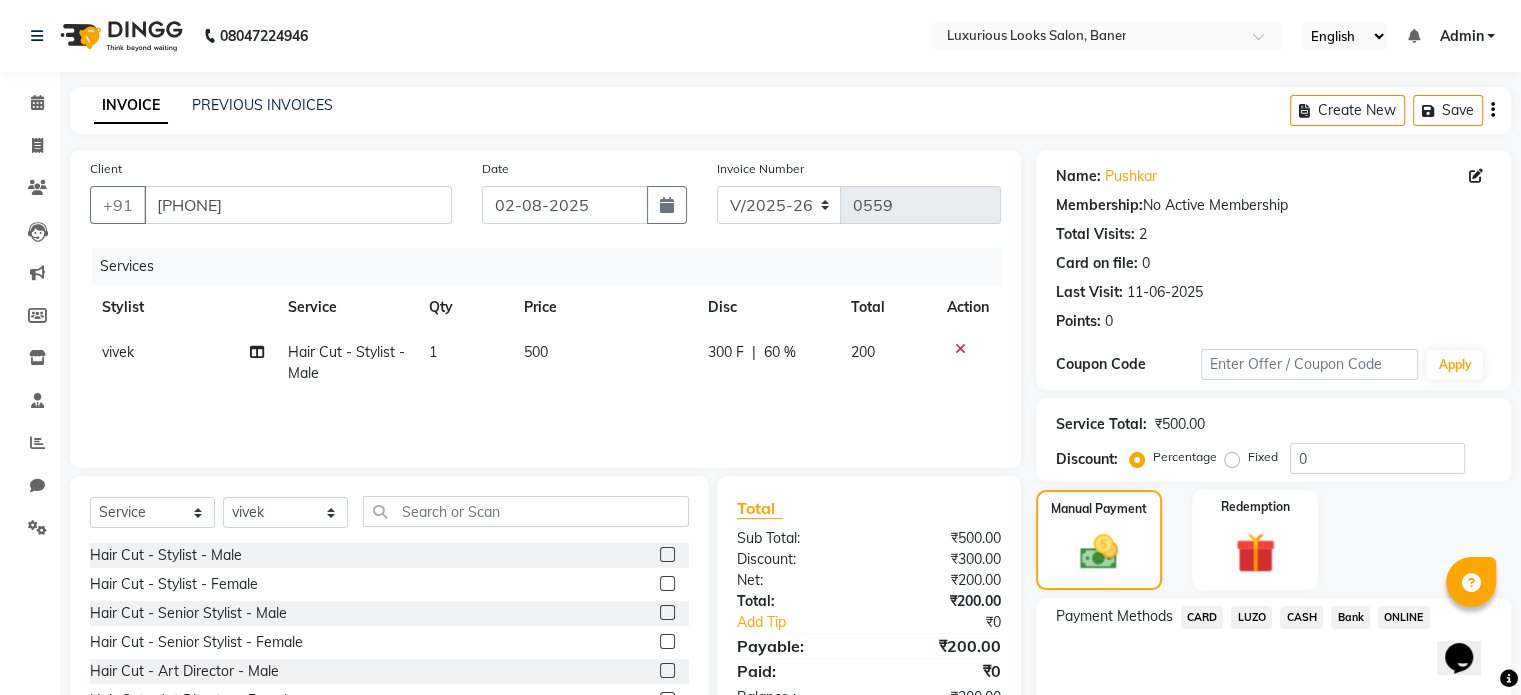 click on "CASH" 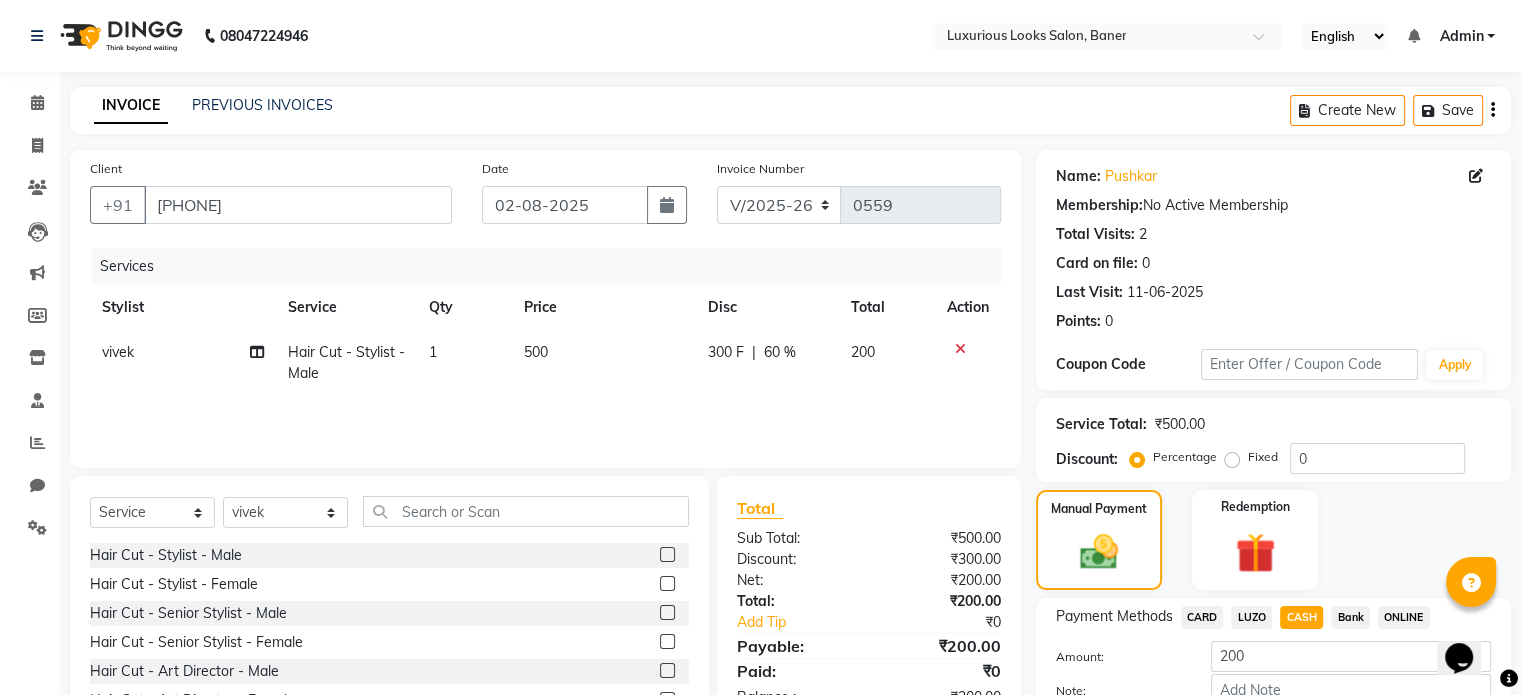 scroll, scrollTop: 124, scrollLeft: 0, axis: vertical 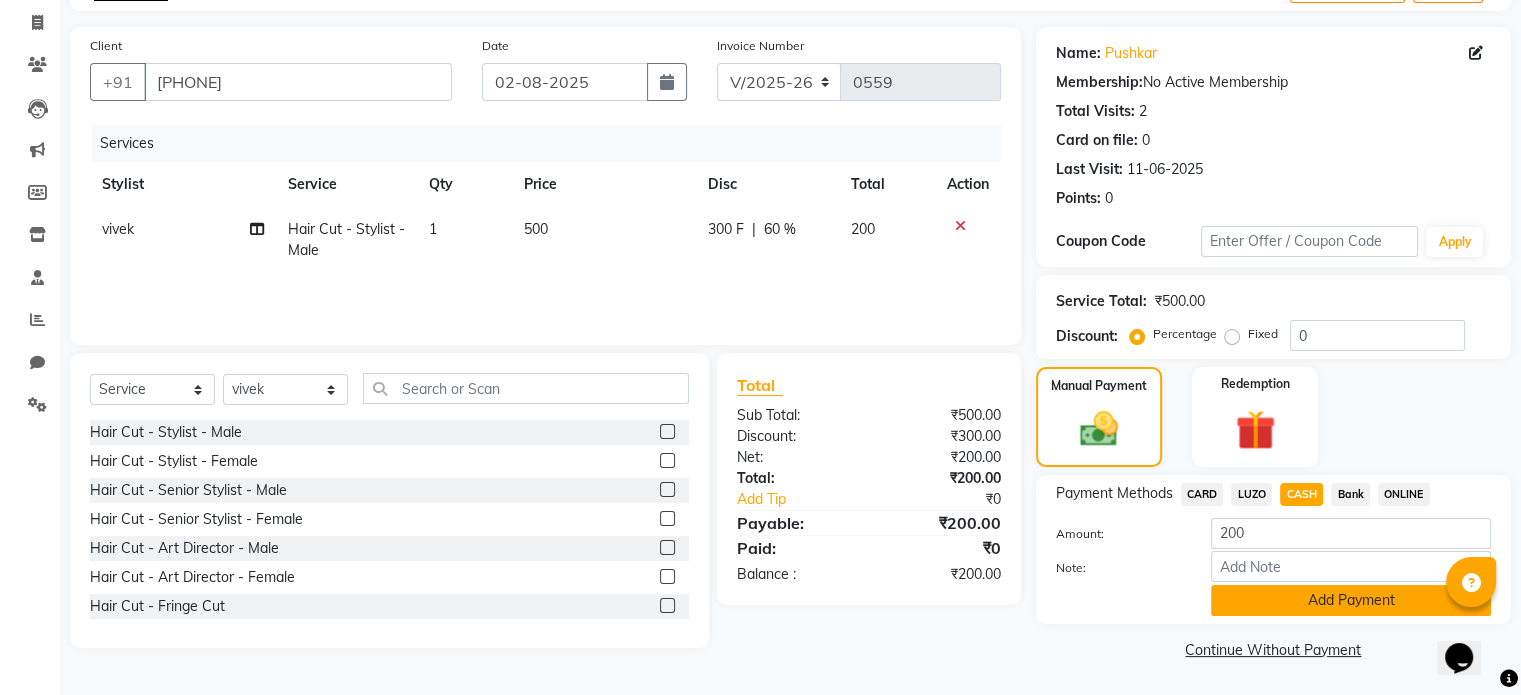 click on "Add Payment" 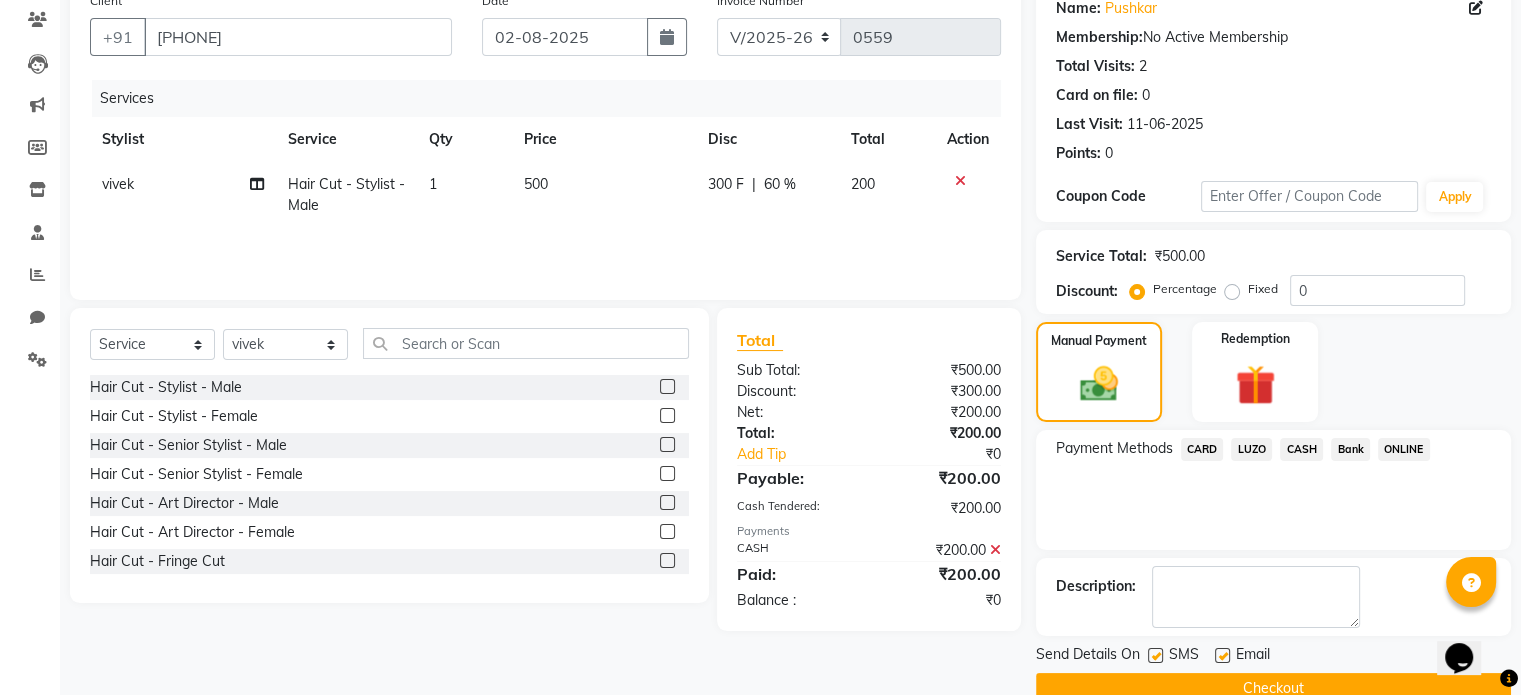 scroll, scrollTop: 205, scrollLeft: 0, axis: vertical 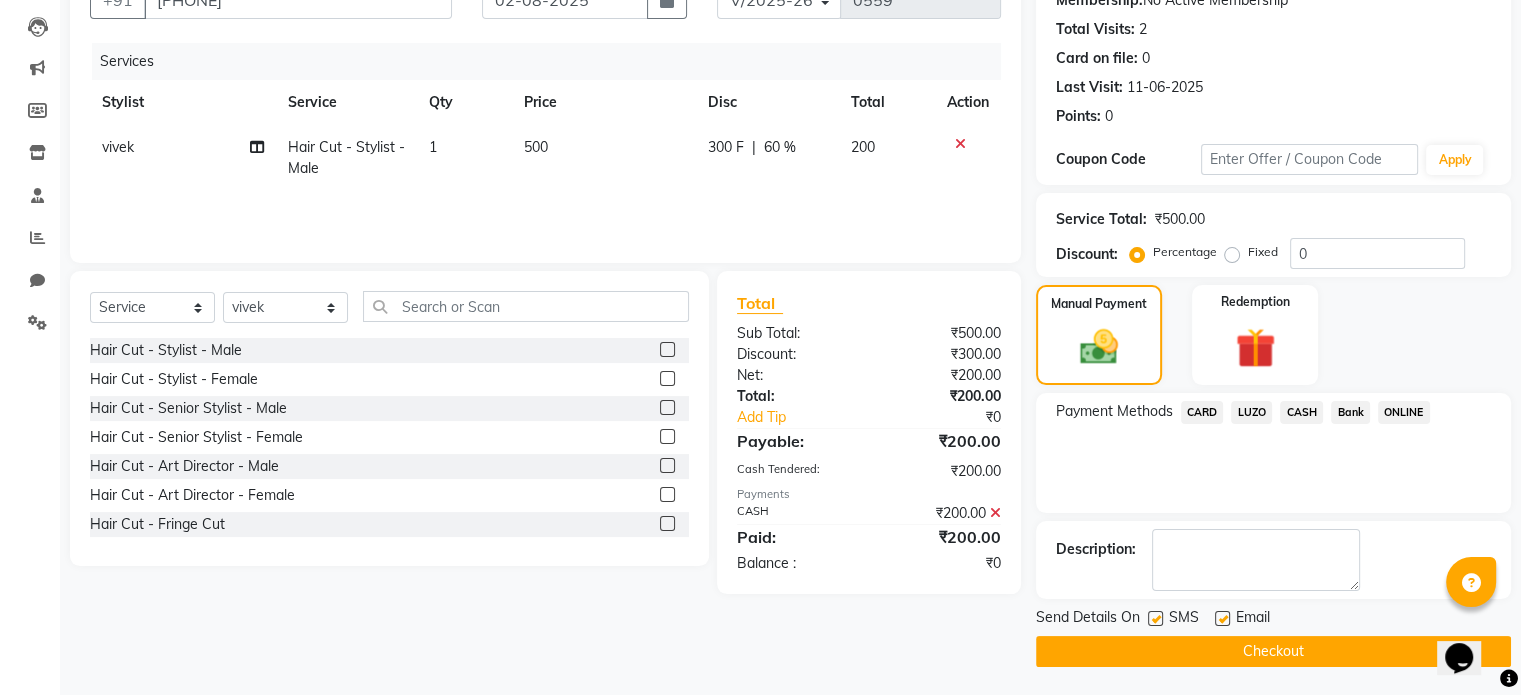 click on "Checkout" 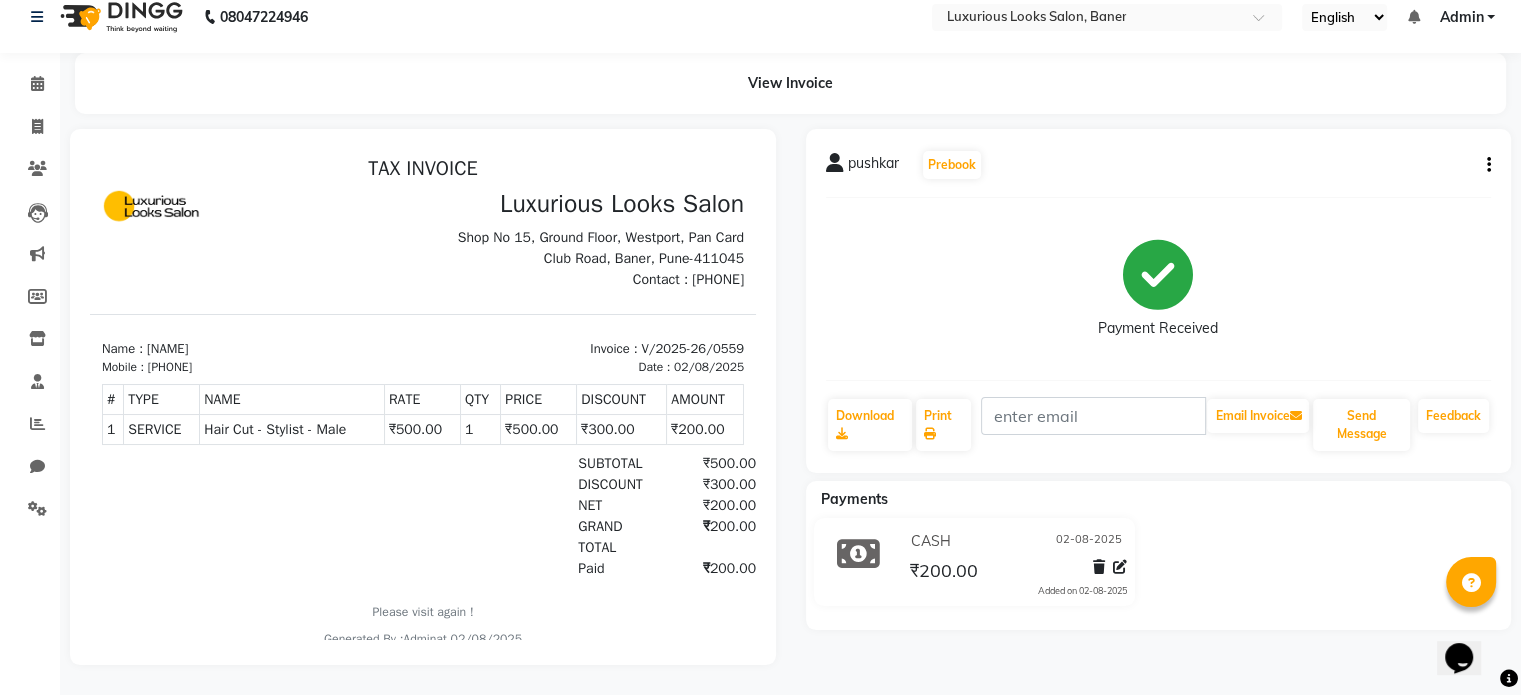 scroll, scrollTop: 0, scrollLeft: 0, axis: both 